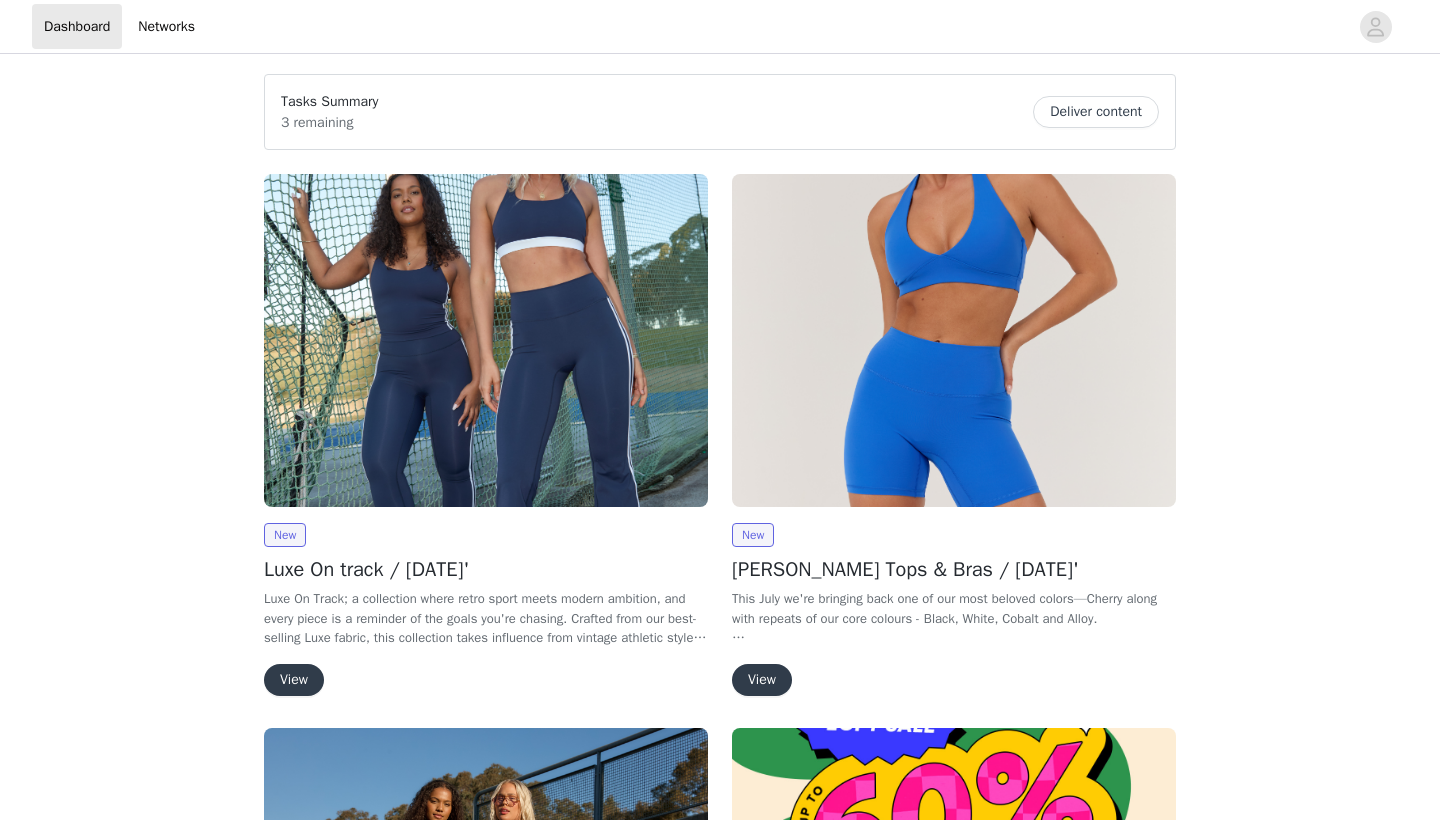 scroll, scrollTop: 0, scrollLeft: 0, axis: both 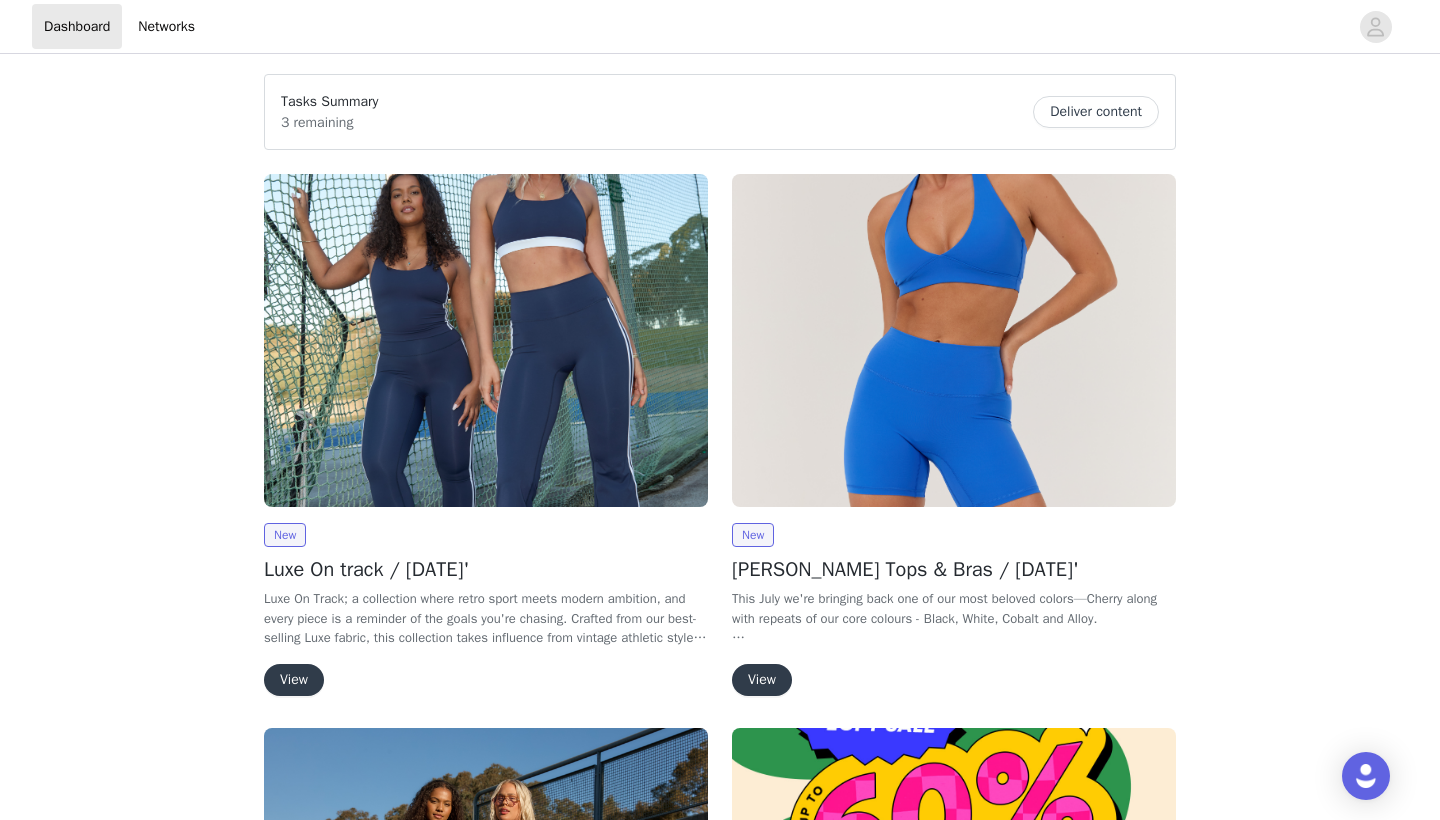 click on "View" at bounding box center [762, 680] 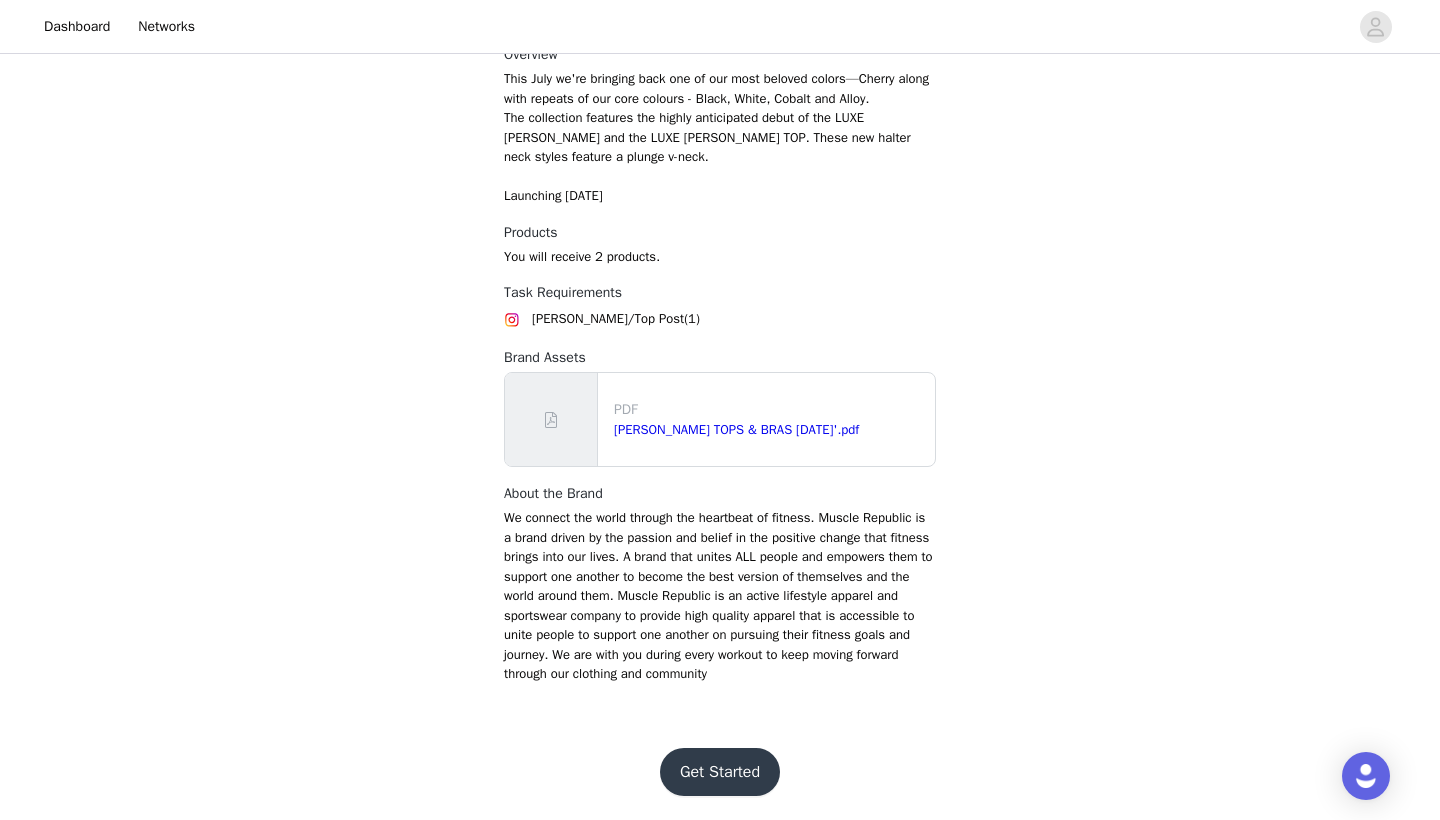 scroll, scrollTop: 873, scrollLeft: 0, axis: vertical 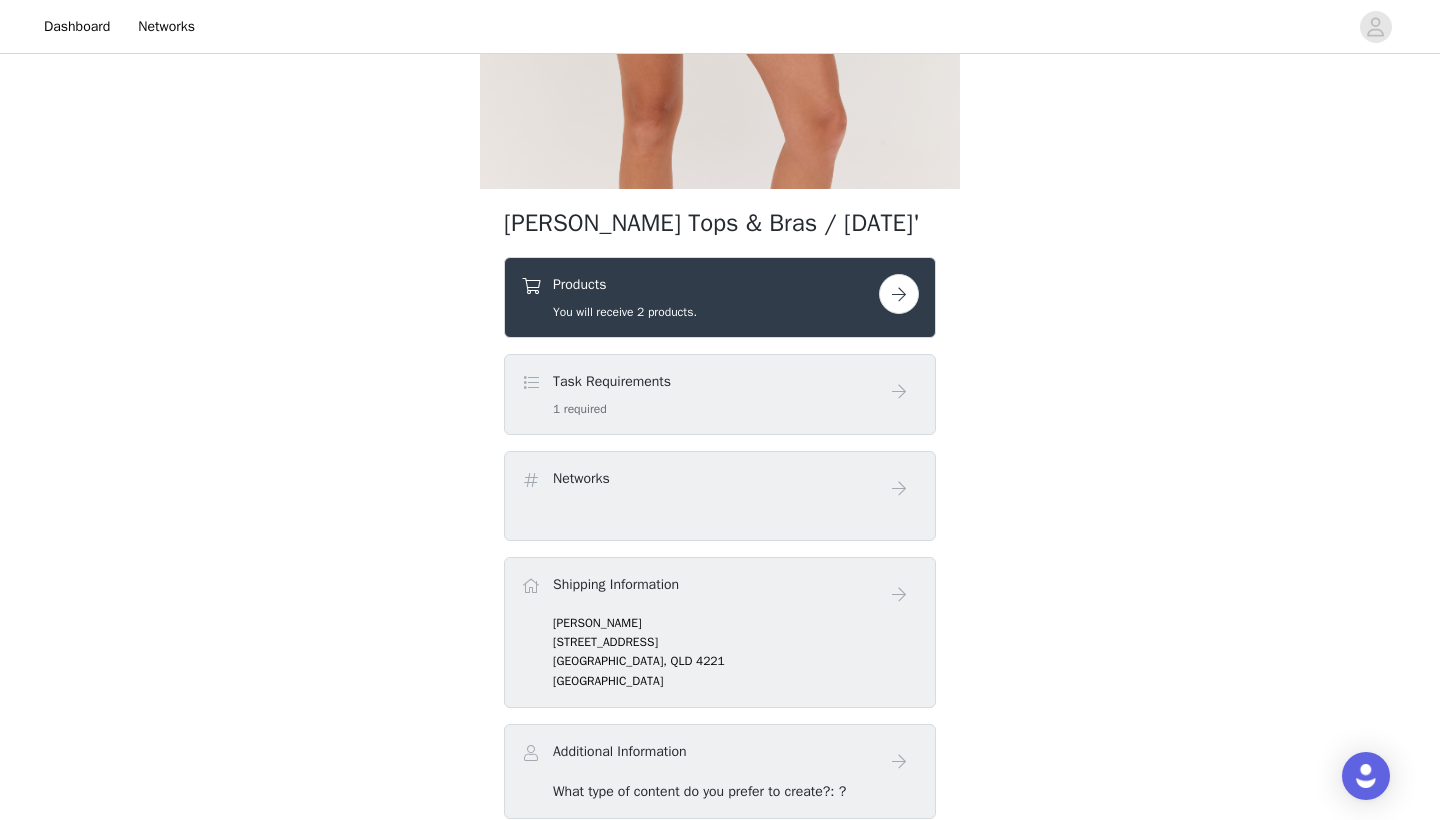 click at bounding box center (899, 294) 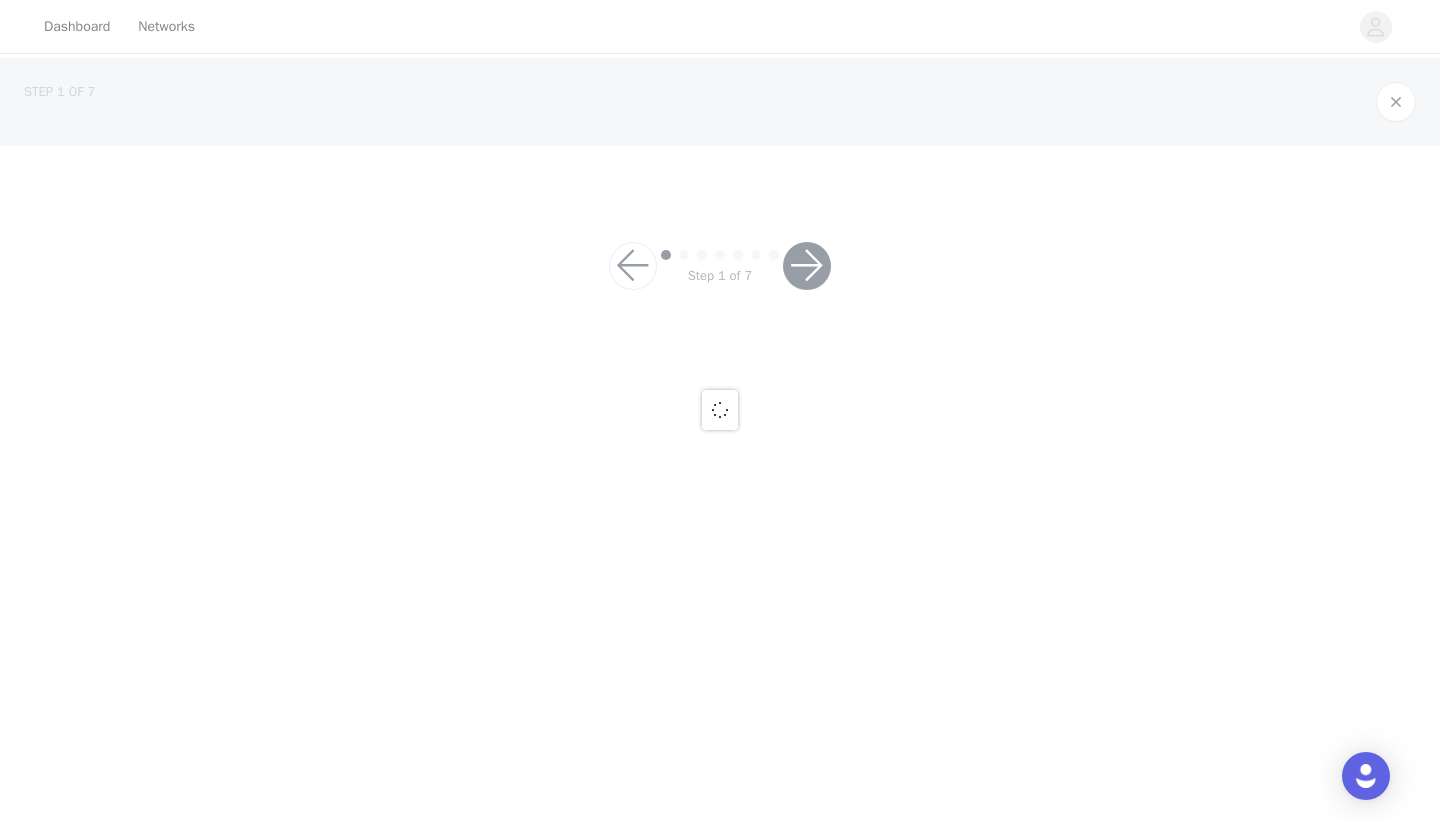 scroll, scrollTop: 0, scrollLeft: 0, axis: both 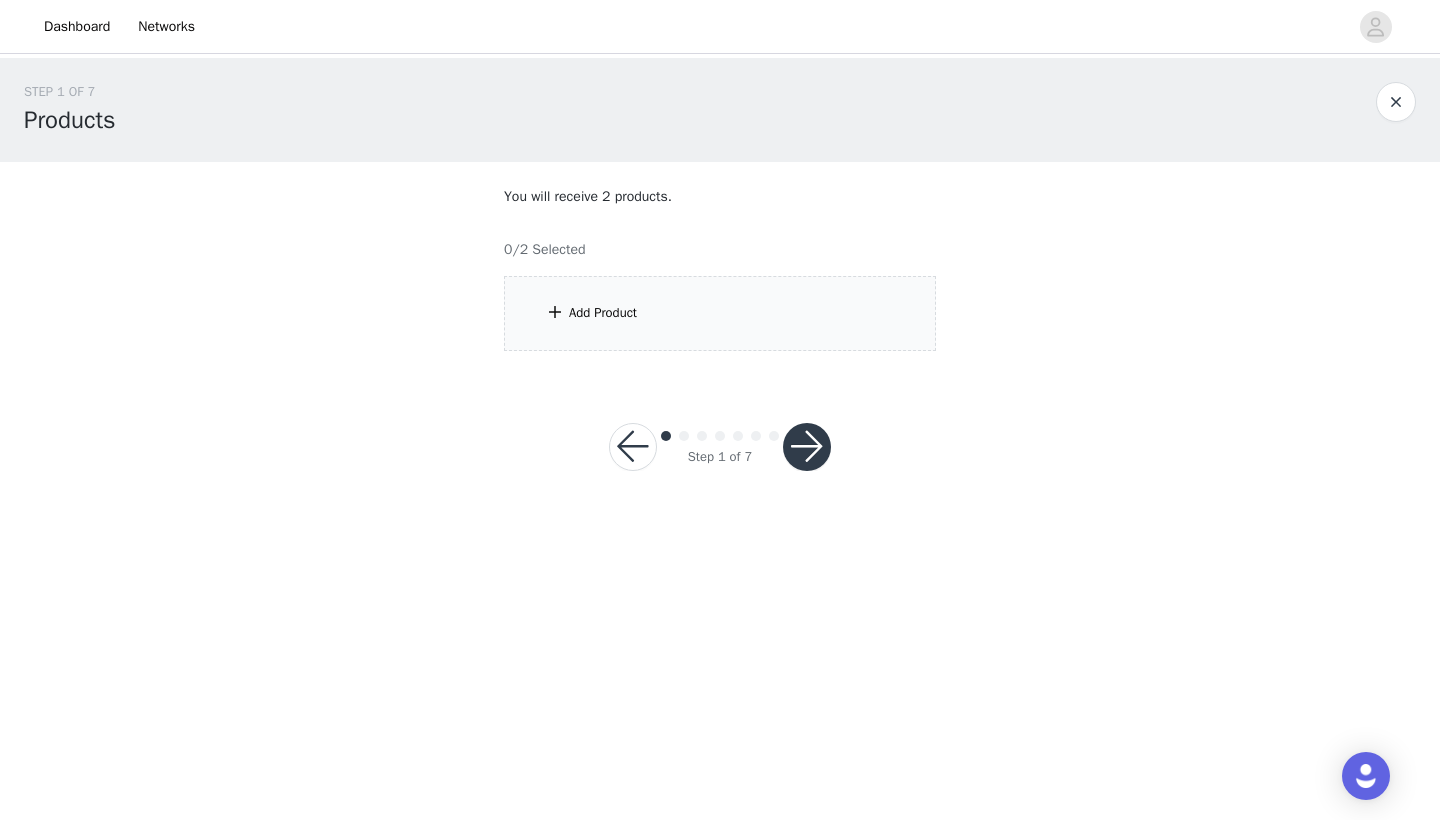 click on "Add Product" at bounding box center [720, 313] 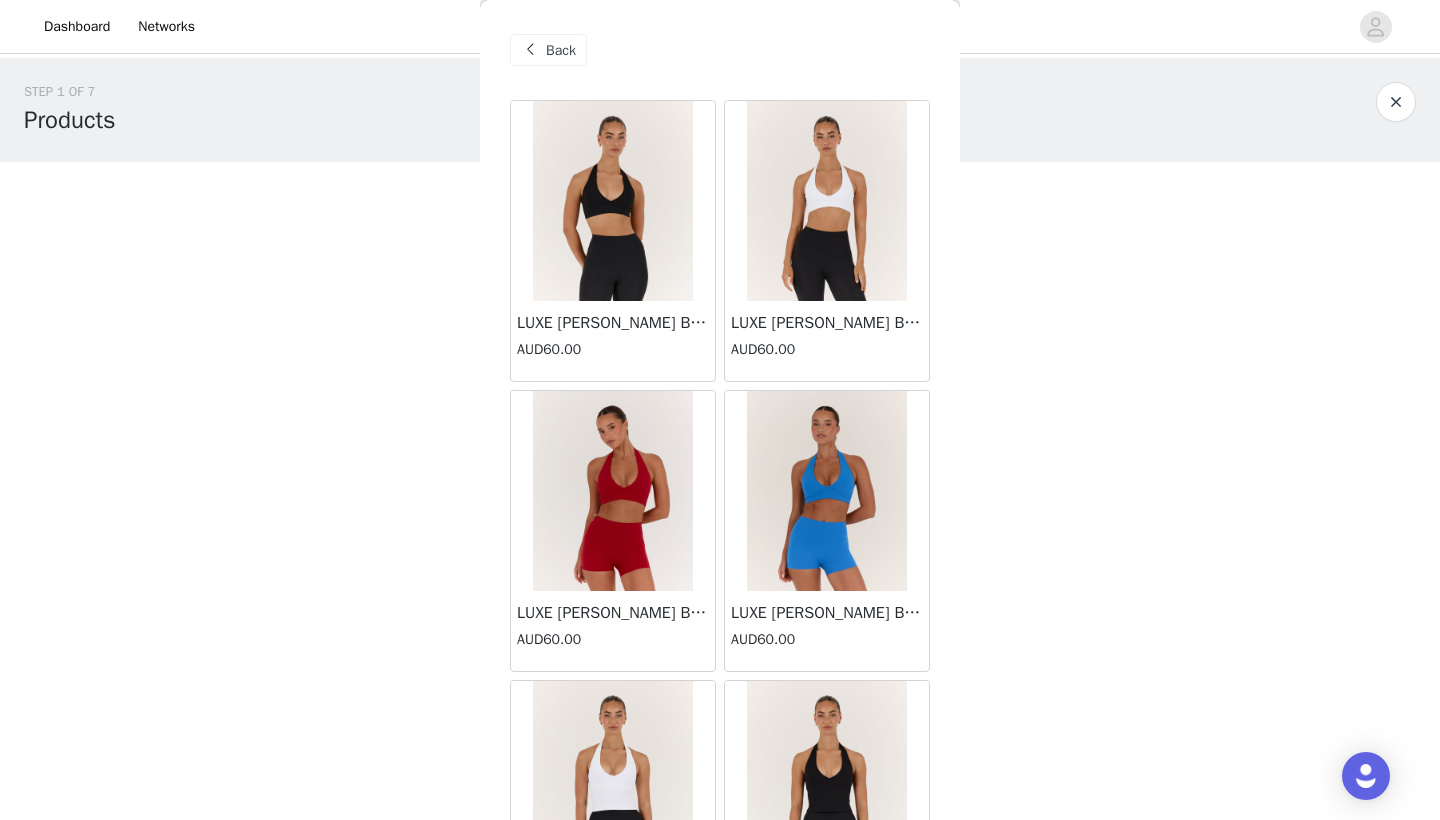 scroll, scrollTop: 0, scrollLeft: 0, axis: both 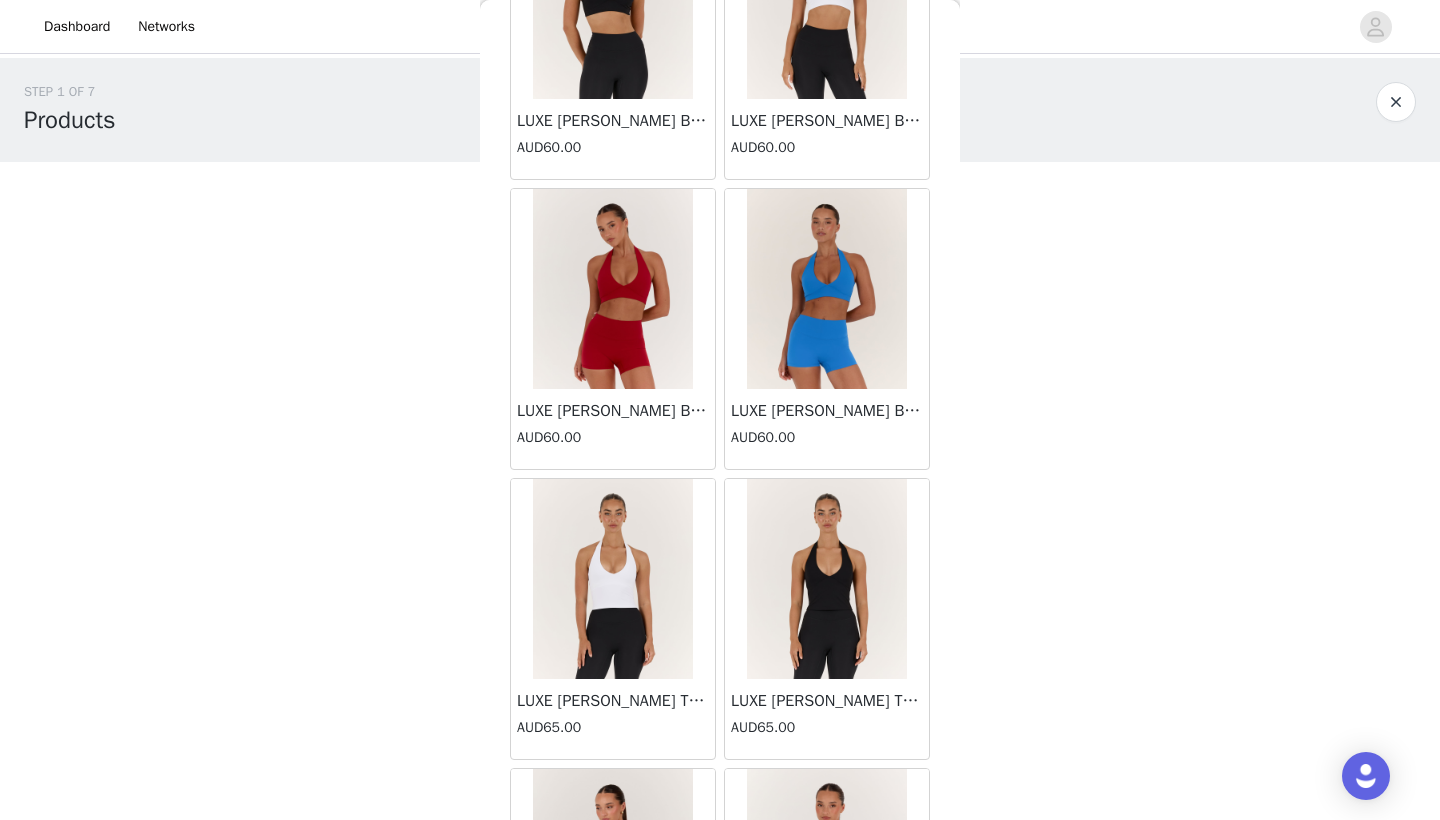 click at bounding box center (613, 289) 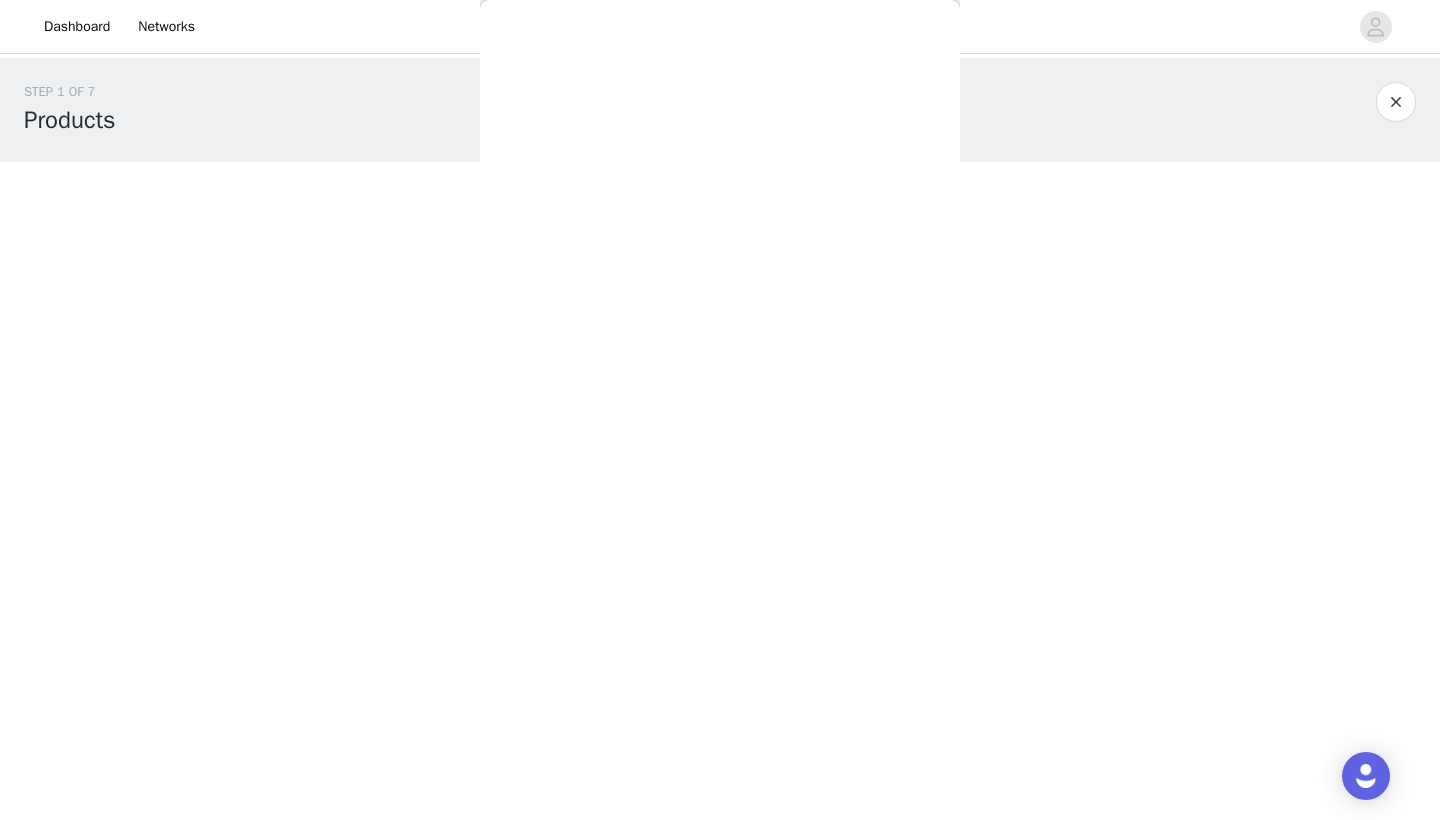 scroll, scrollTop: 167, scrollLeft: 0, axis: vertical 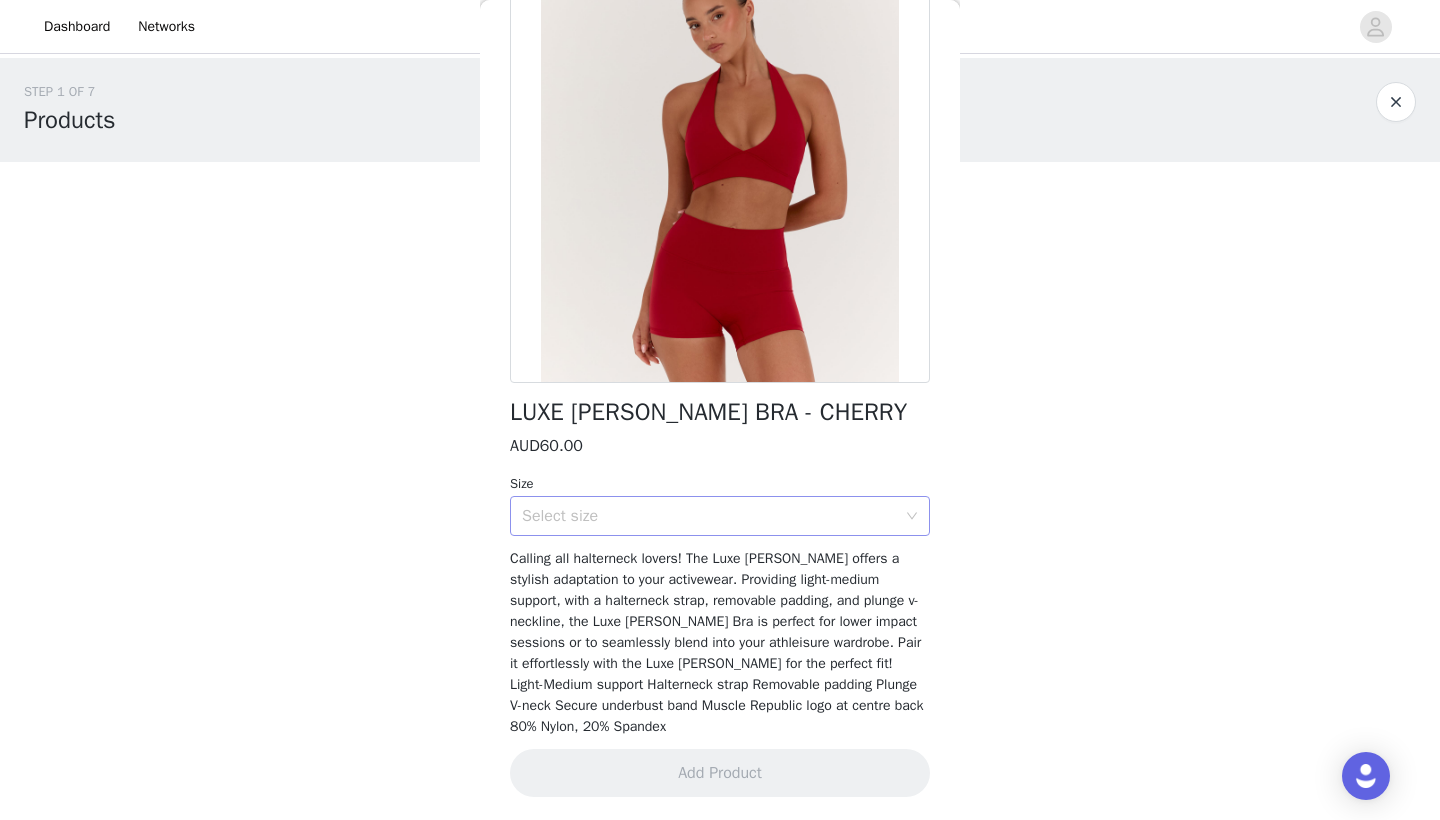 click on "Select size" at bounding box center [709, 516] 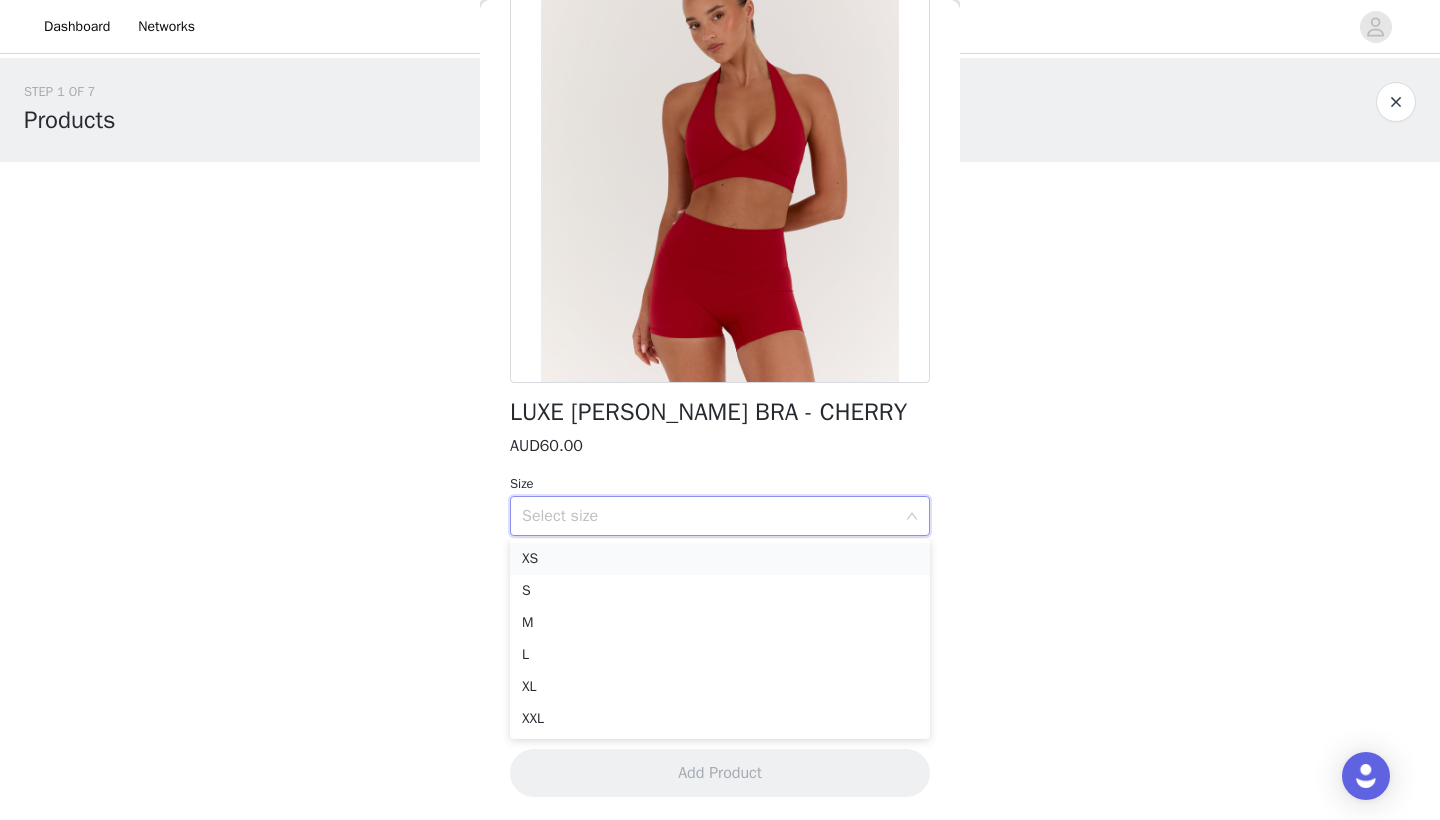 click on "XS" at bounding box center (720, 559) 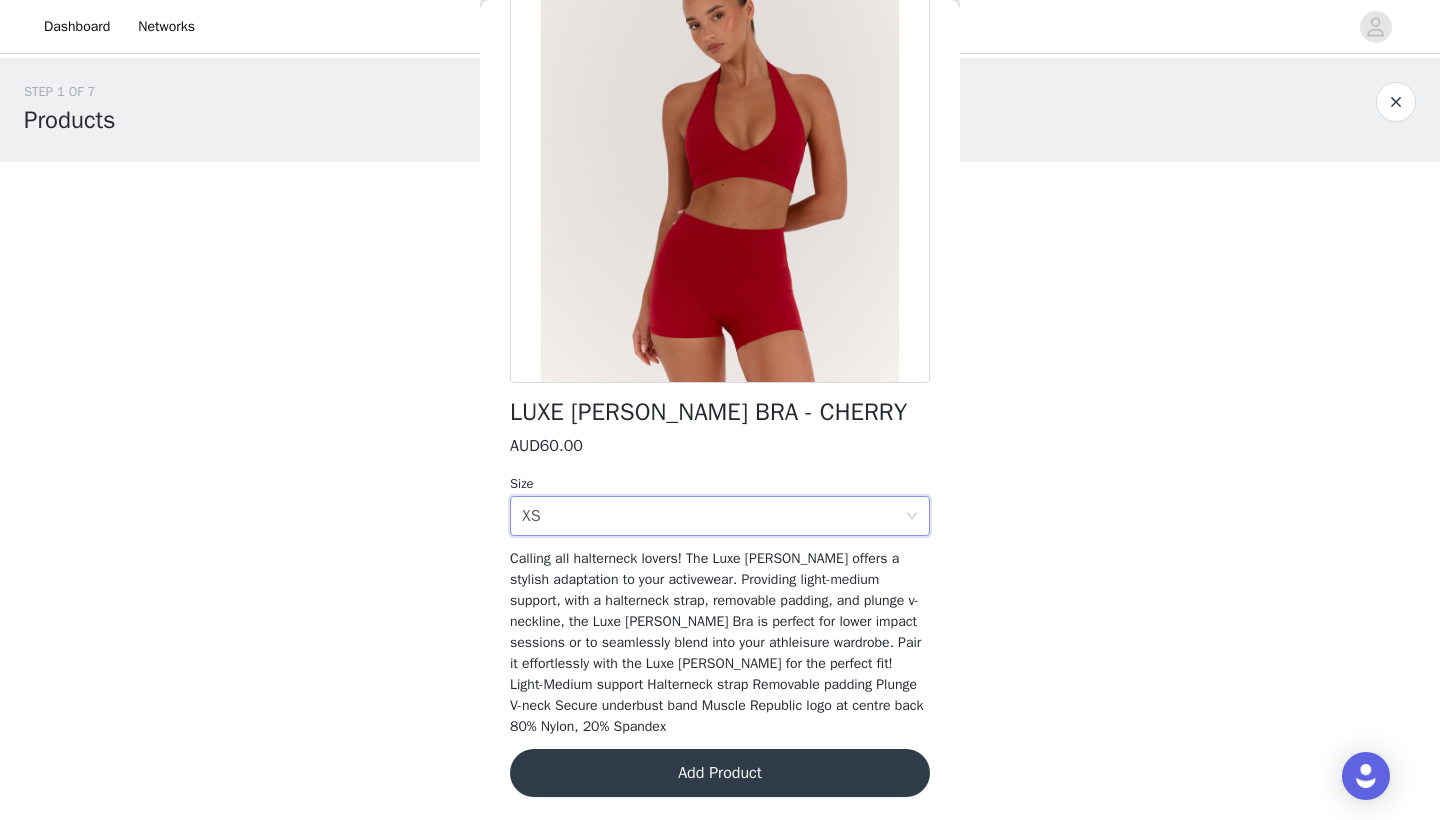 scroll, scrollTop: 0, scrollLeft: 0, axis: both 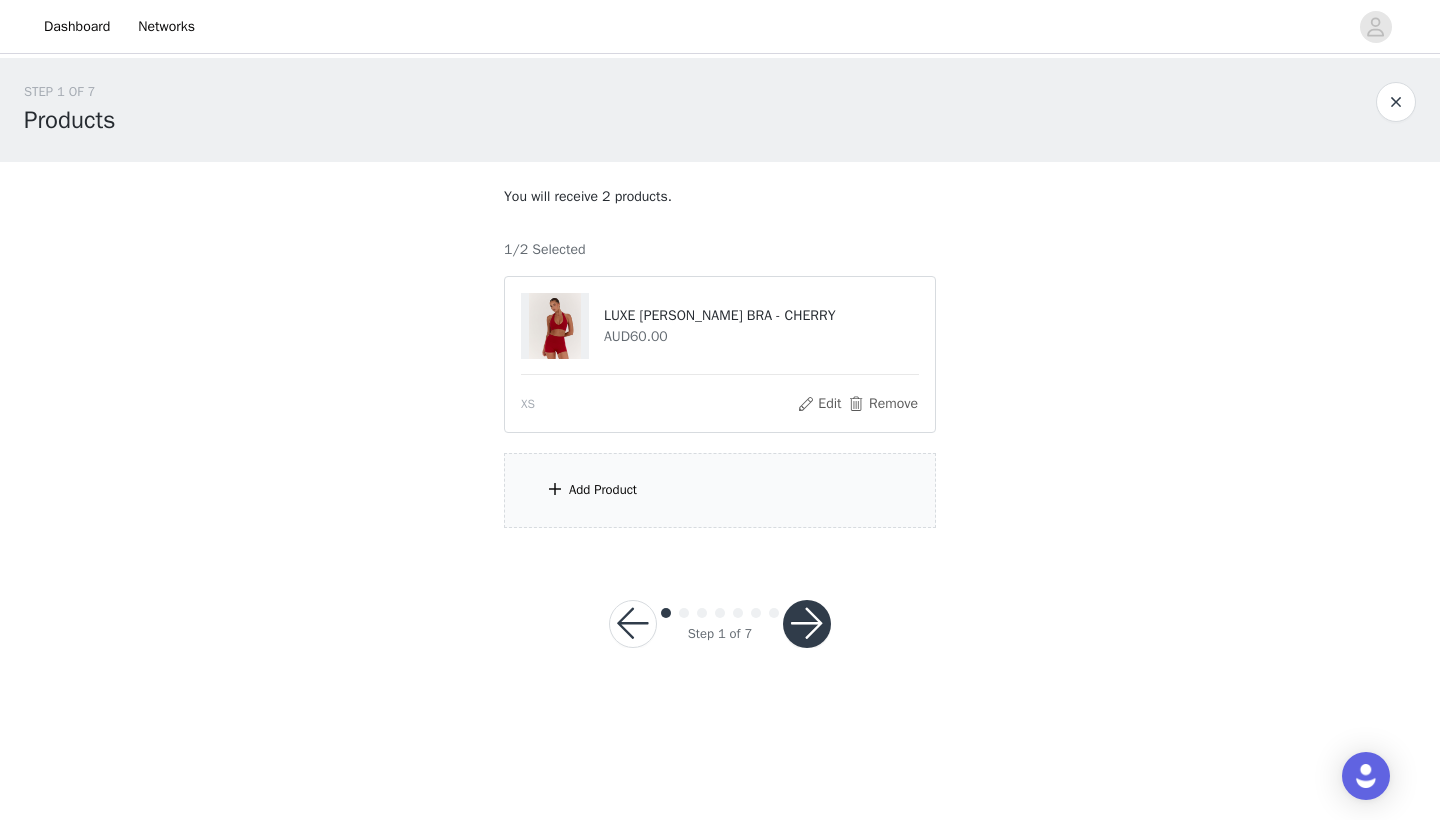 click on "Add Product" at bounding box center (720, 490) 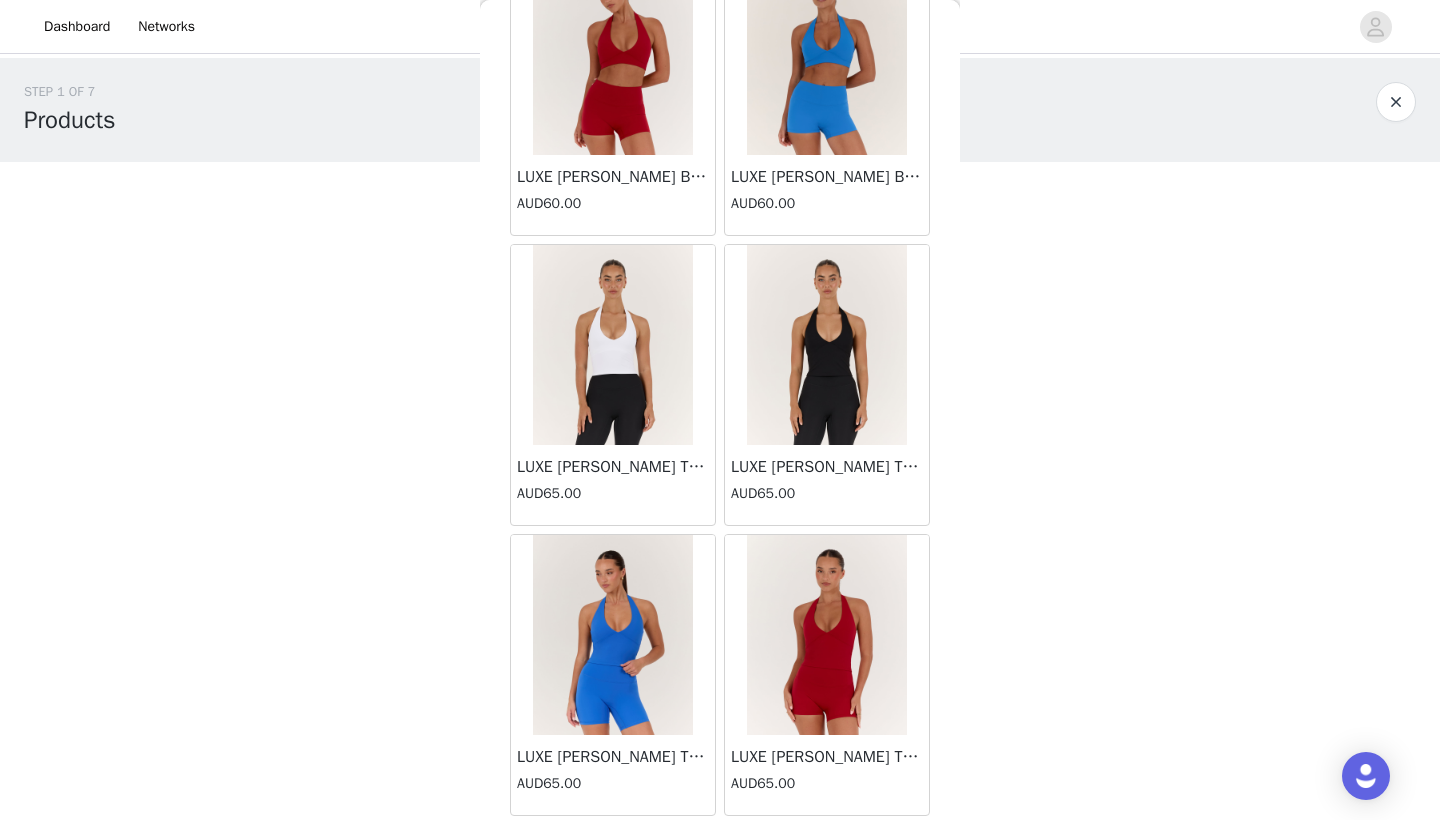 scroll, scrollTop: 436, scrollLeft: 0, axis: vertical 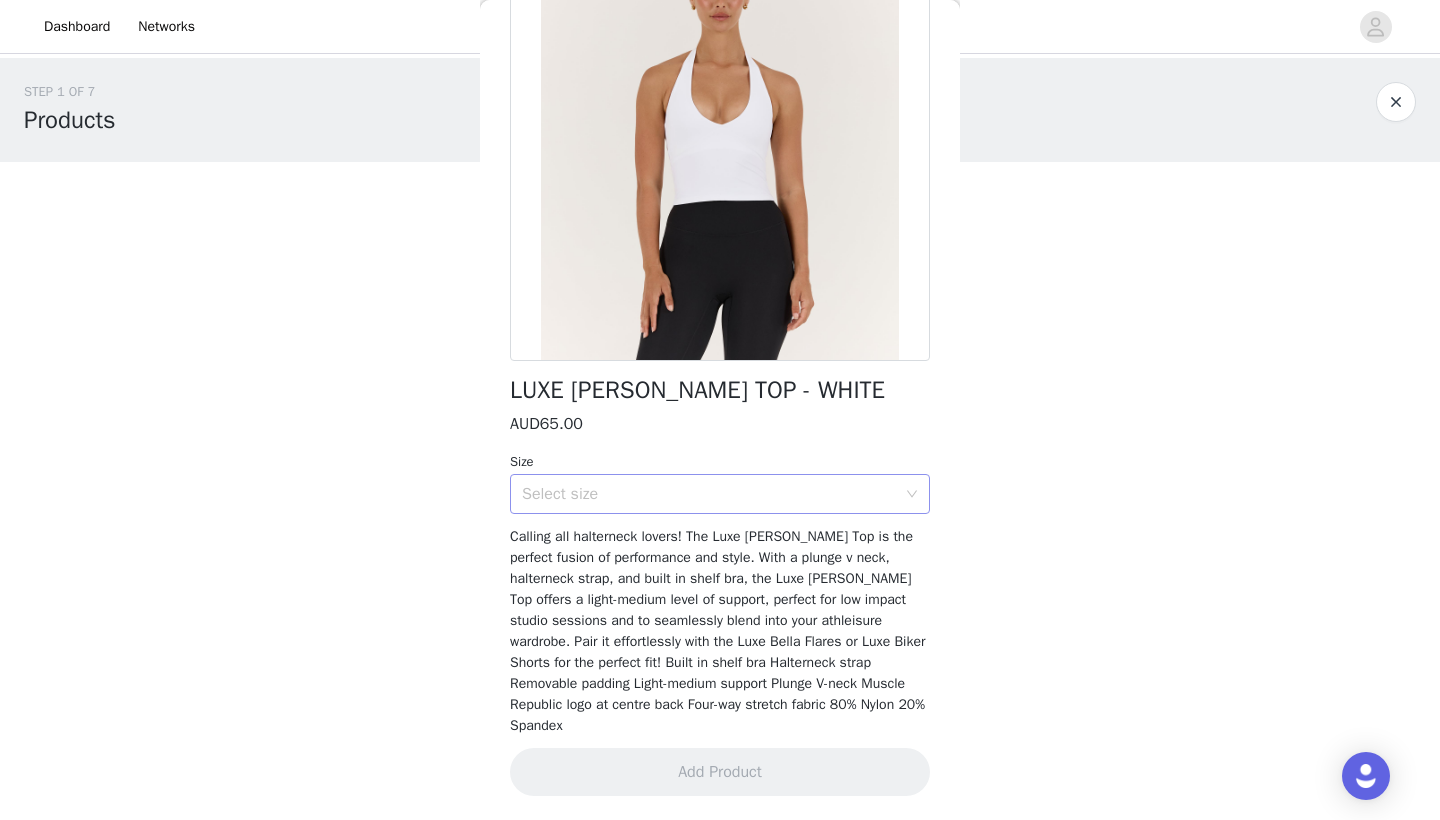click on "Select size" at bounding box center [709, 494] 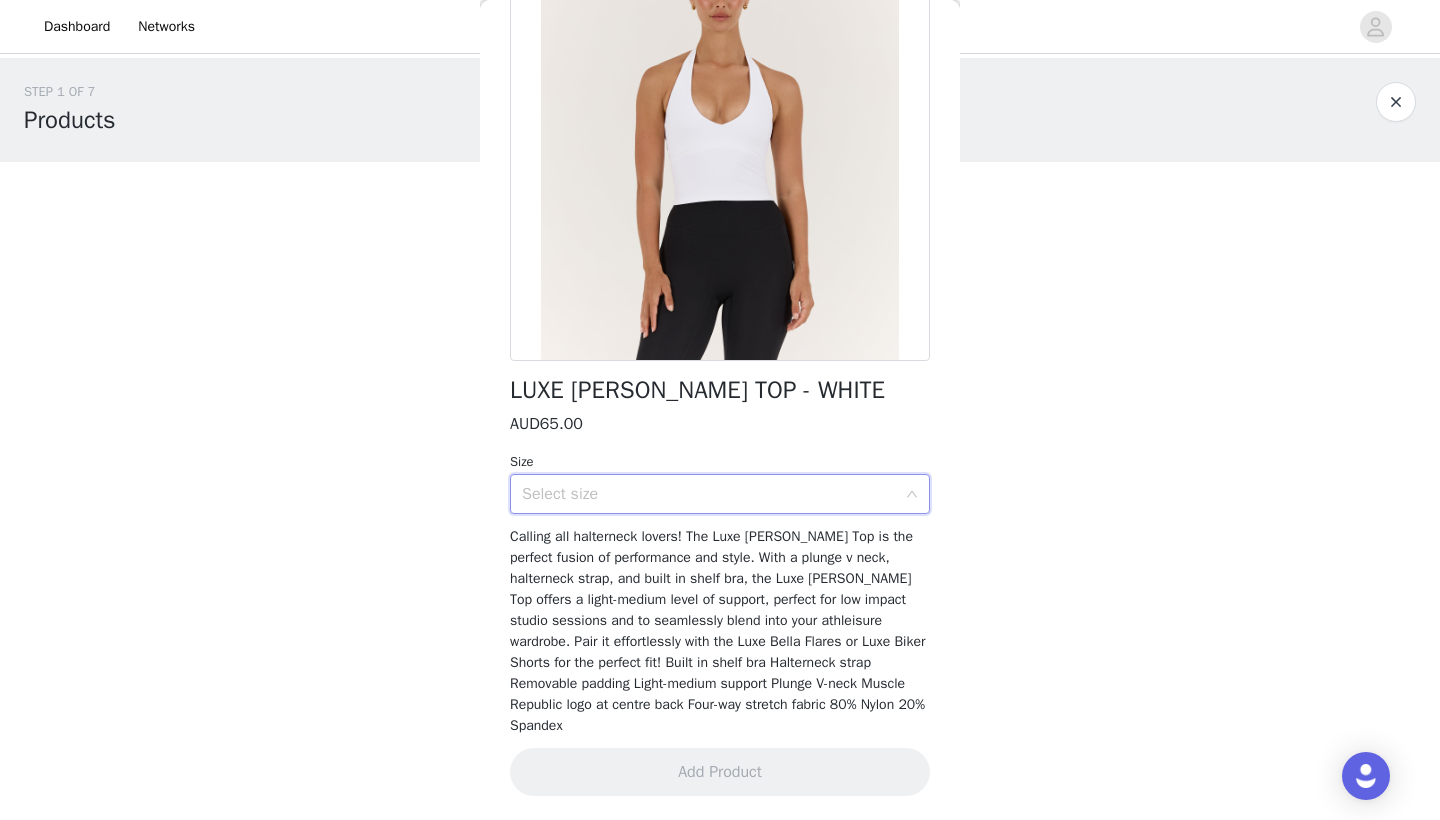 scroll, scrollTop: 188, scrollLeft: 0, axis: vertical 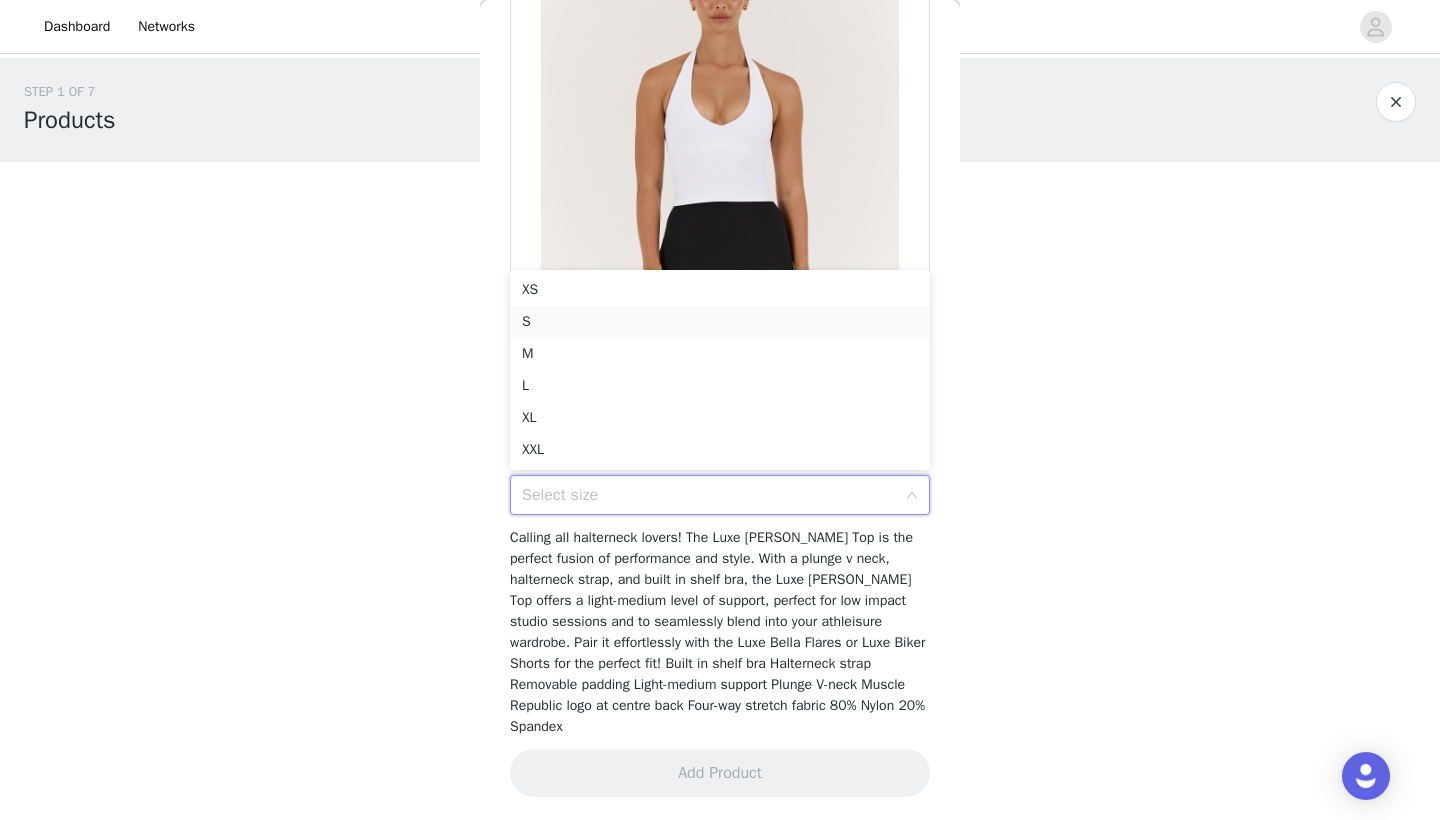 click on "S" at bounding box center [720, 322] 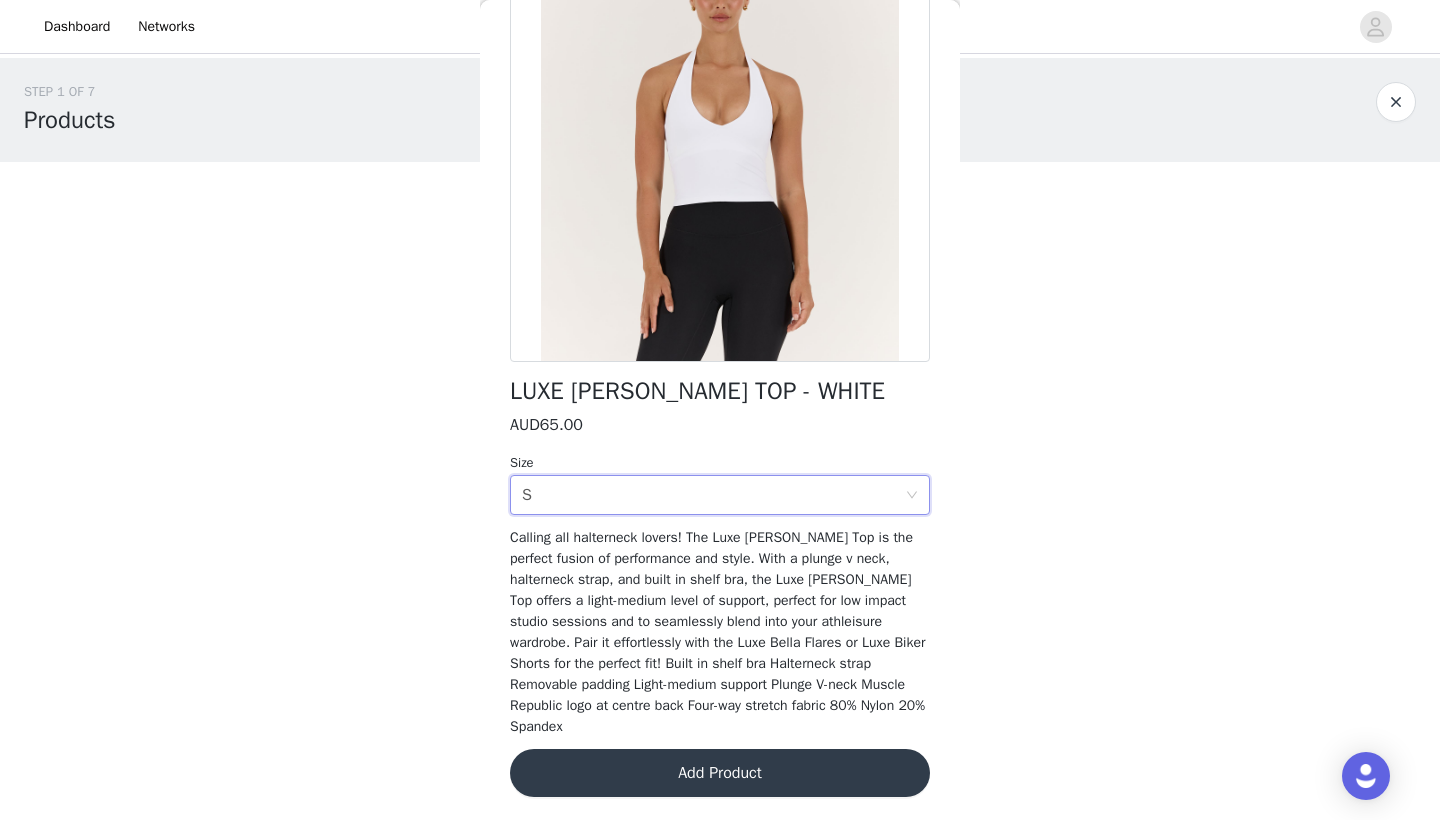 click on "Add Product" at bounding box center [720, 773] 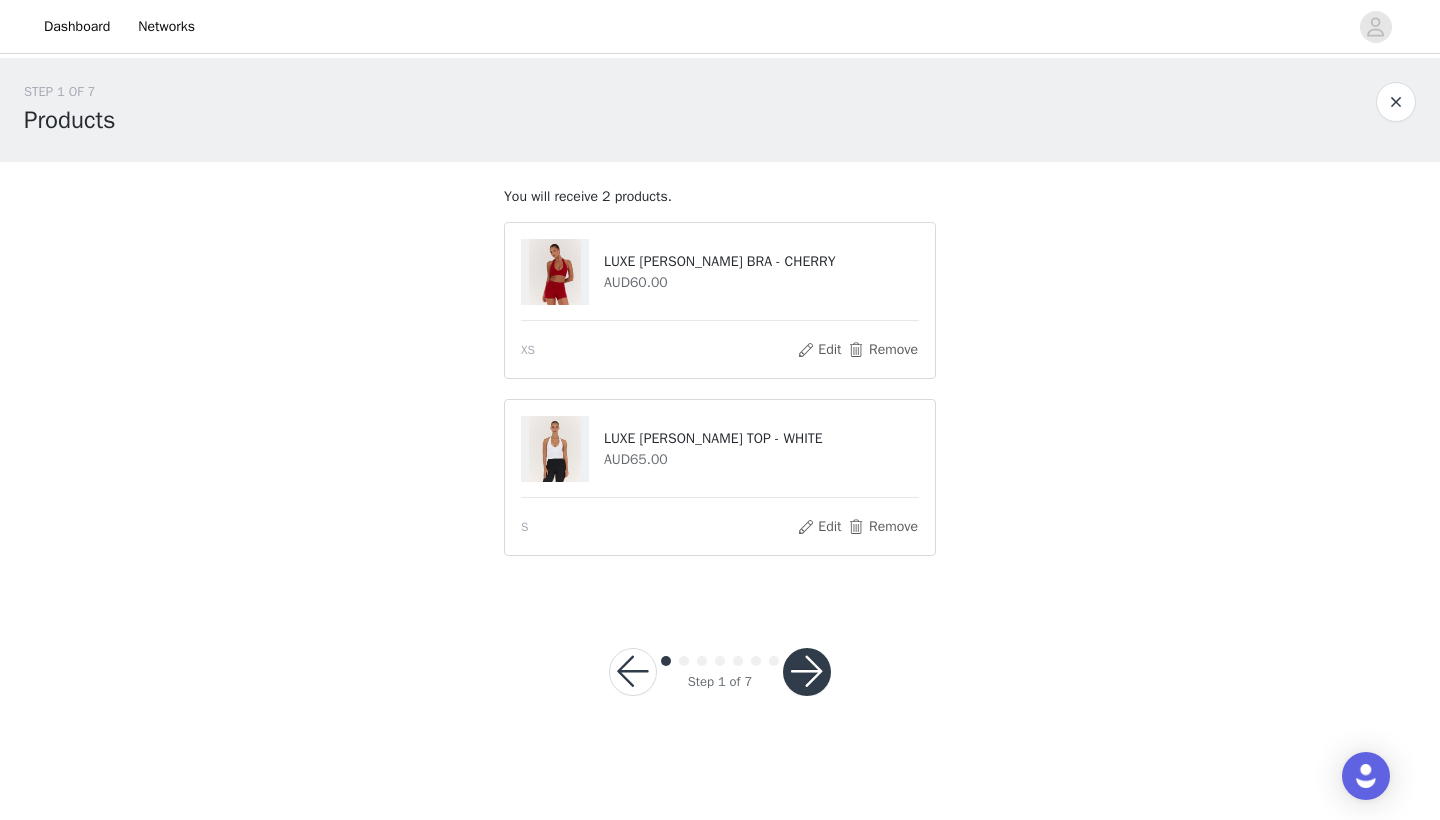 click at bounding box center (807, 672) 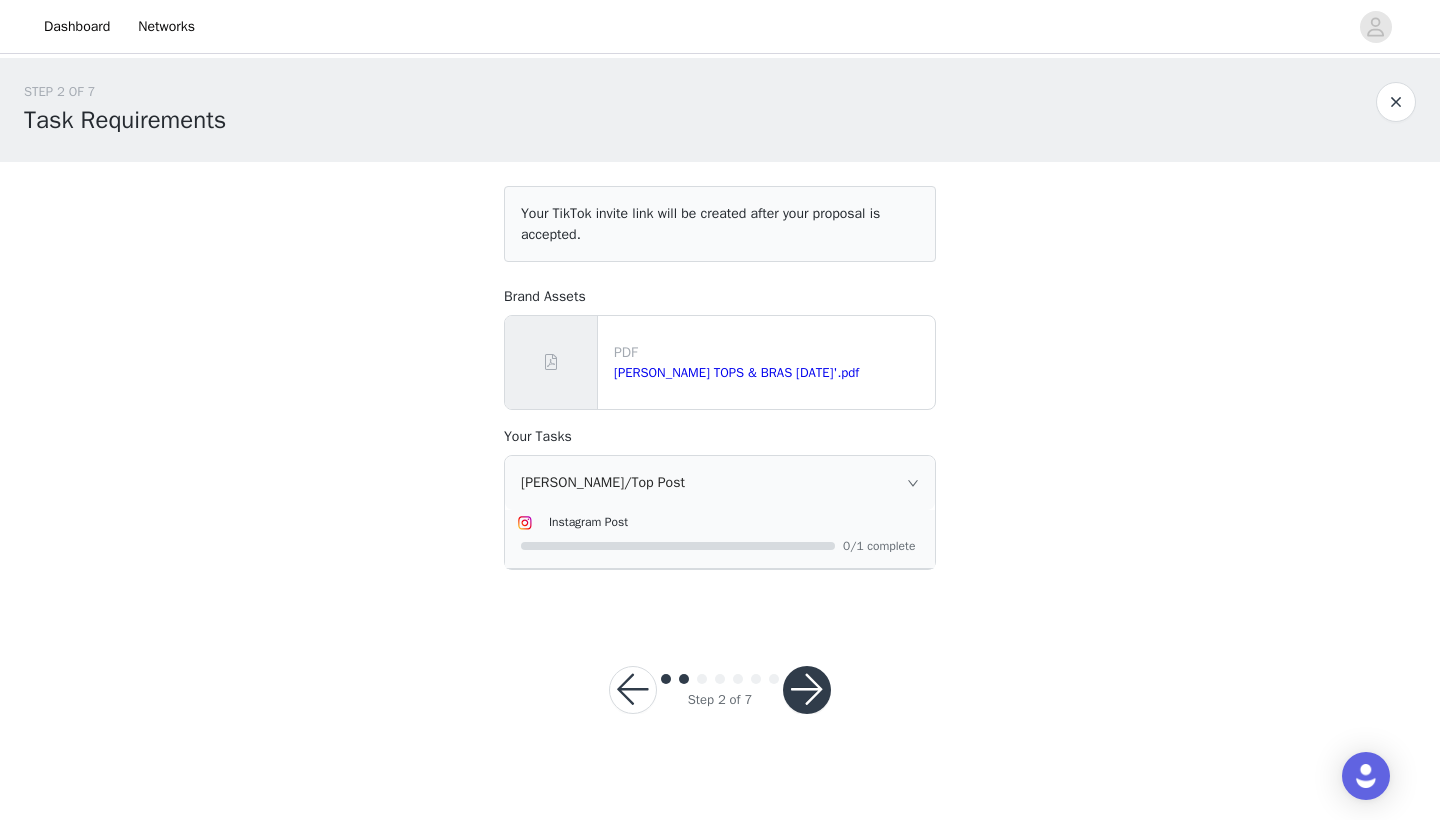 scroll, scrollTop: 0, scrollLeft: 0, axis: both 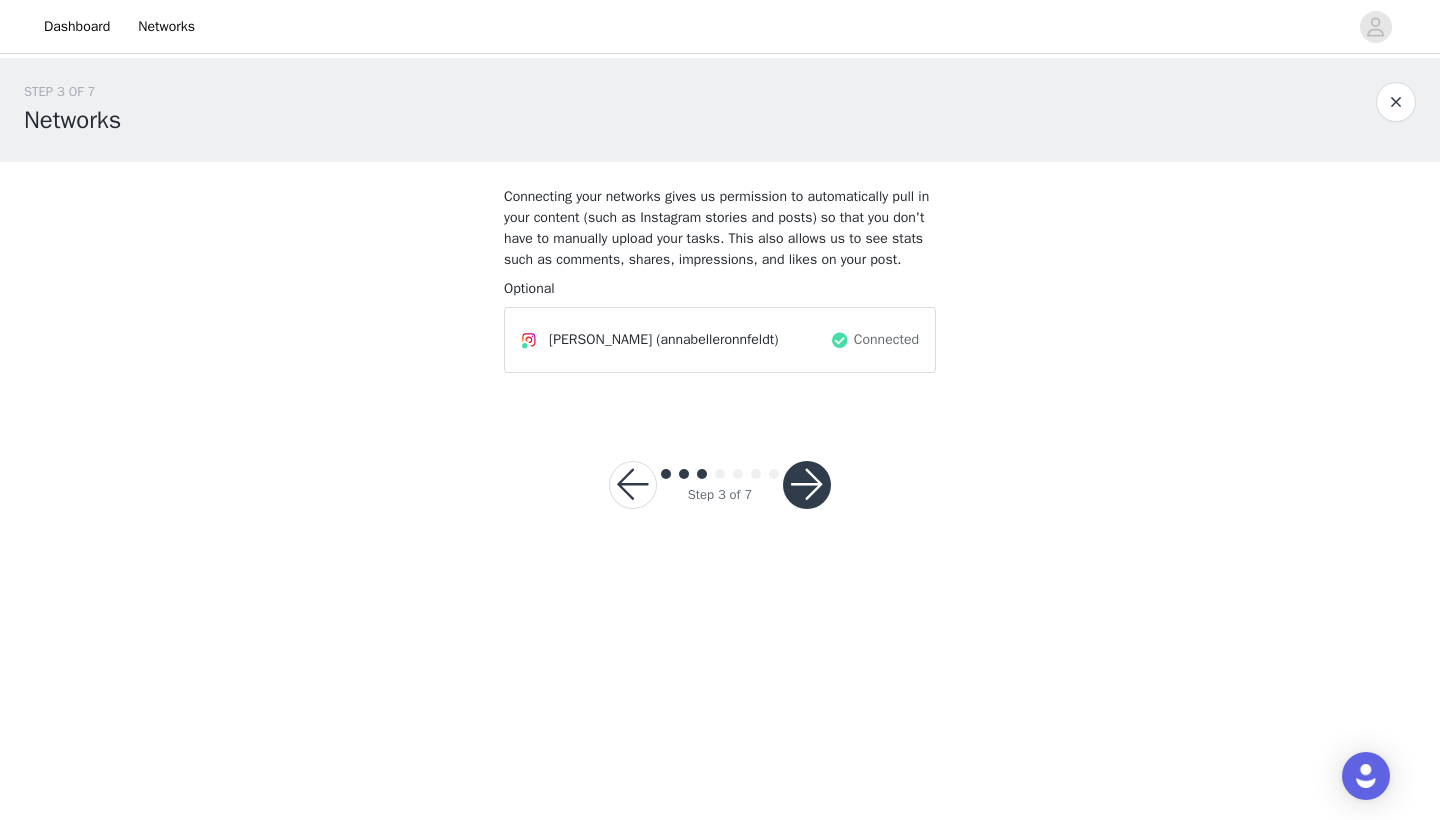 click at bounding box center [807, 485] 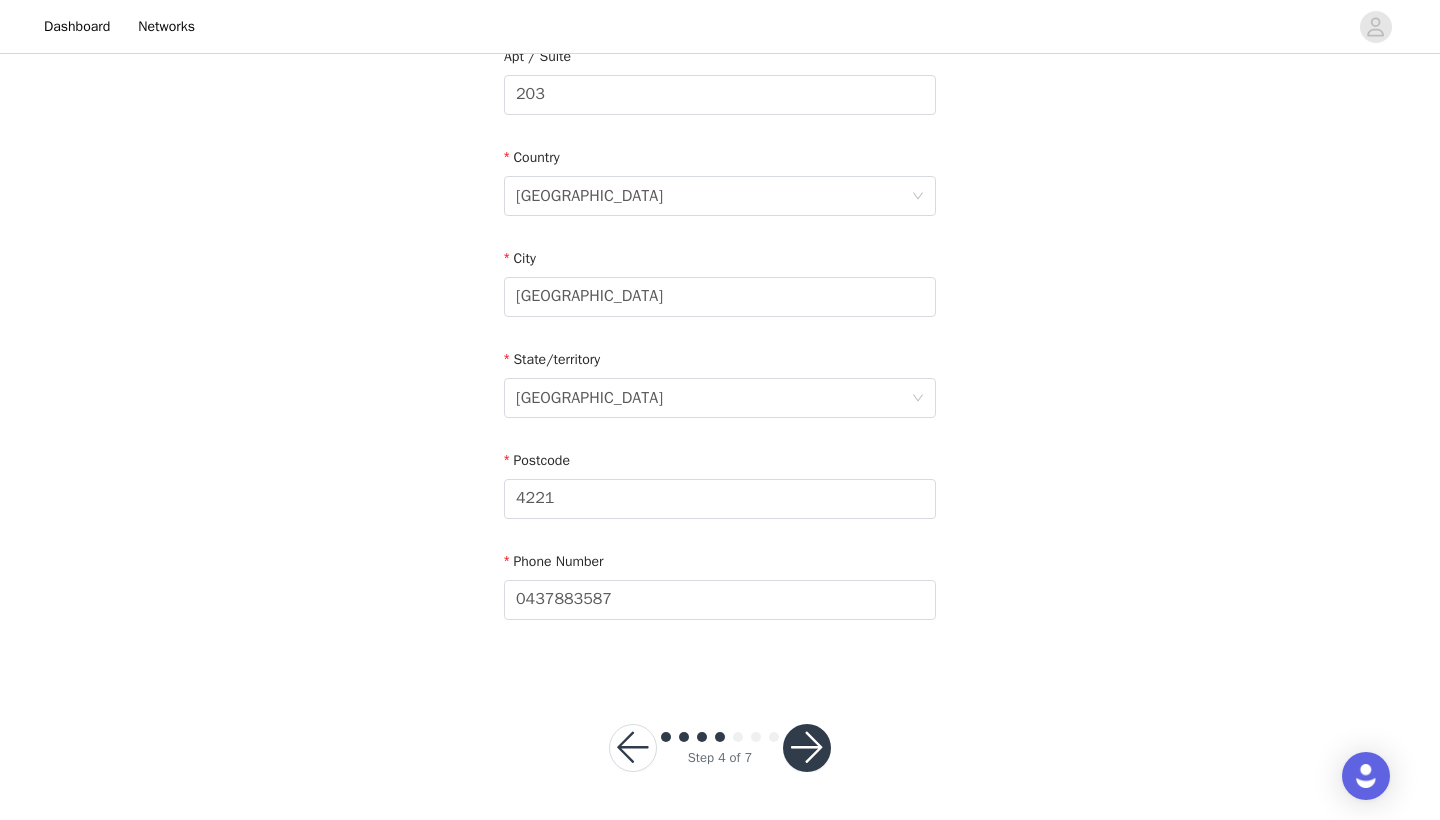scroll, scrollTop: 543, scrollLeft: 0, axis: vertical 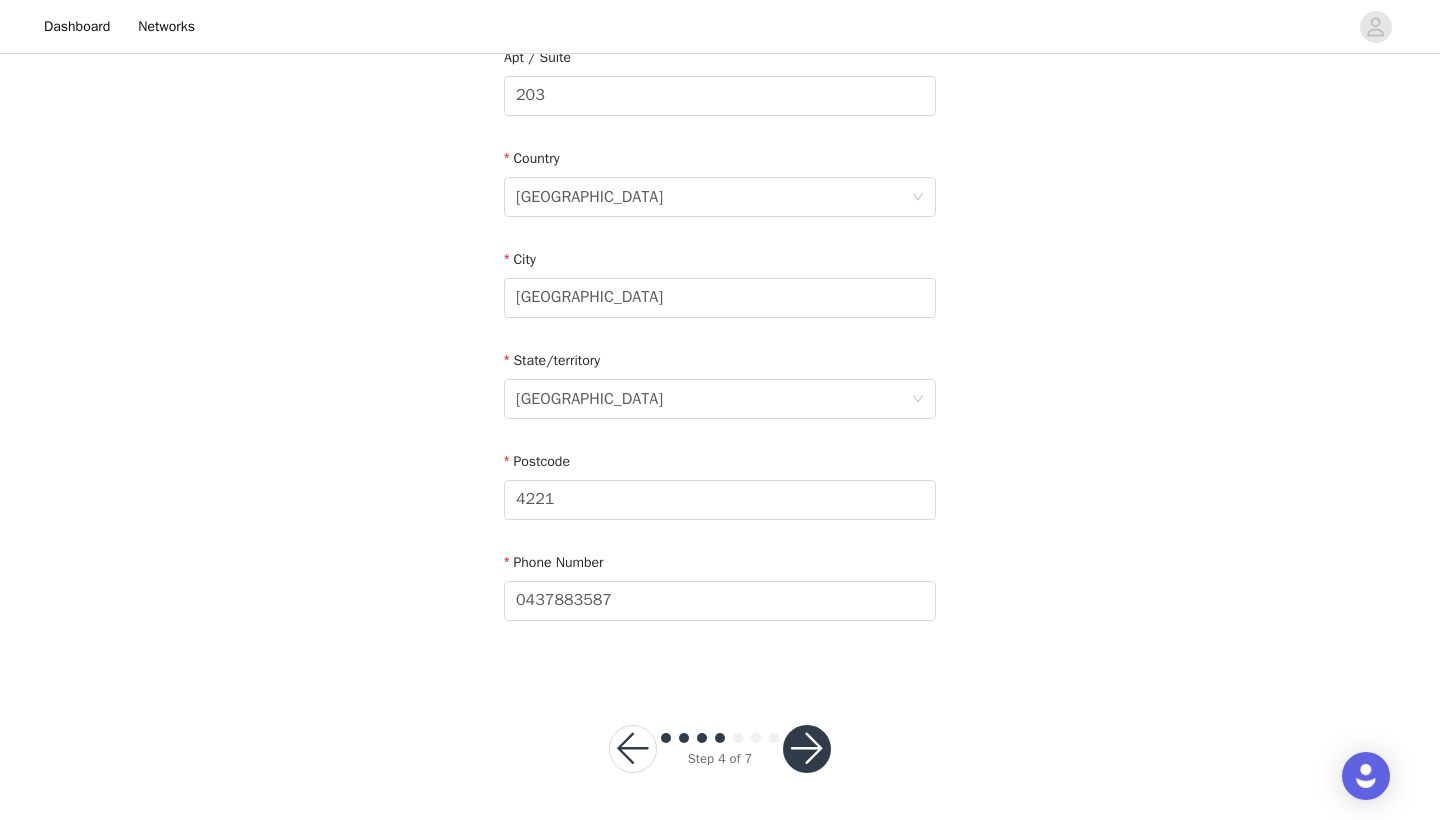 click at bounding box center (807, 749) 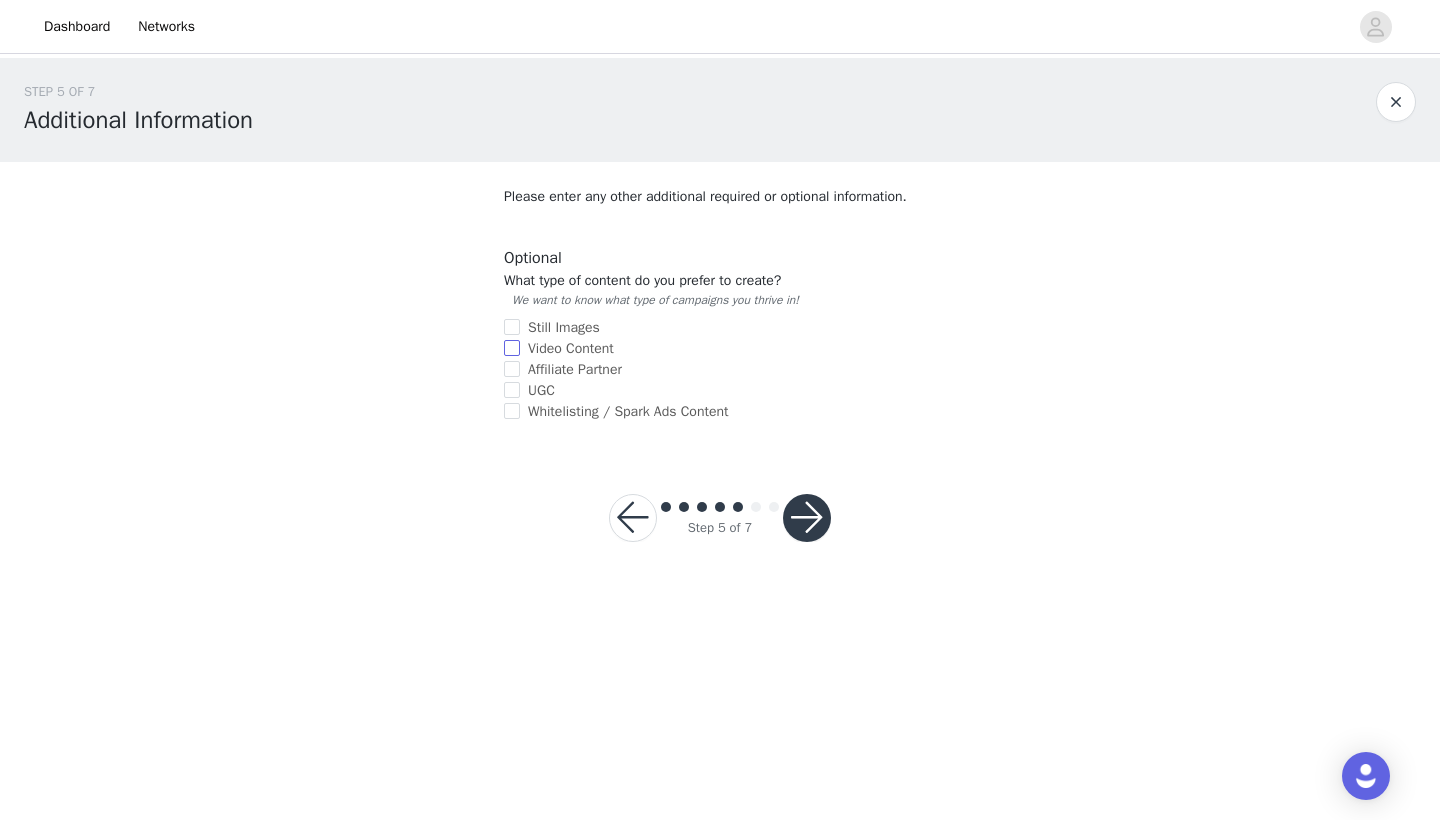 click on "Video Content" at bounding box center (512, 348) 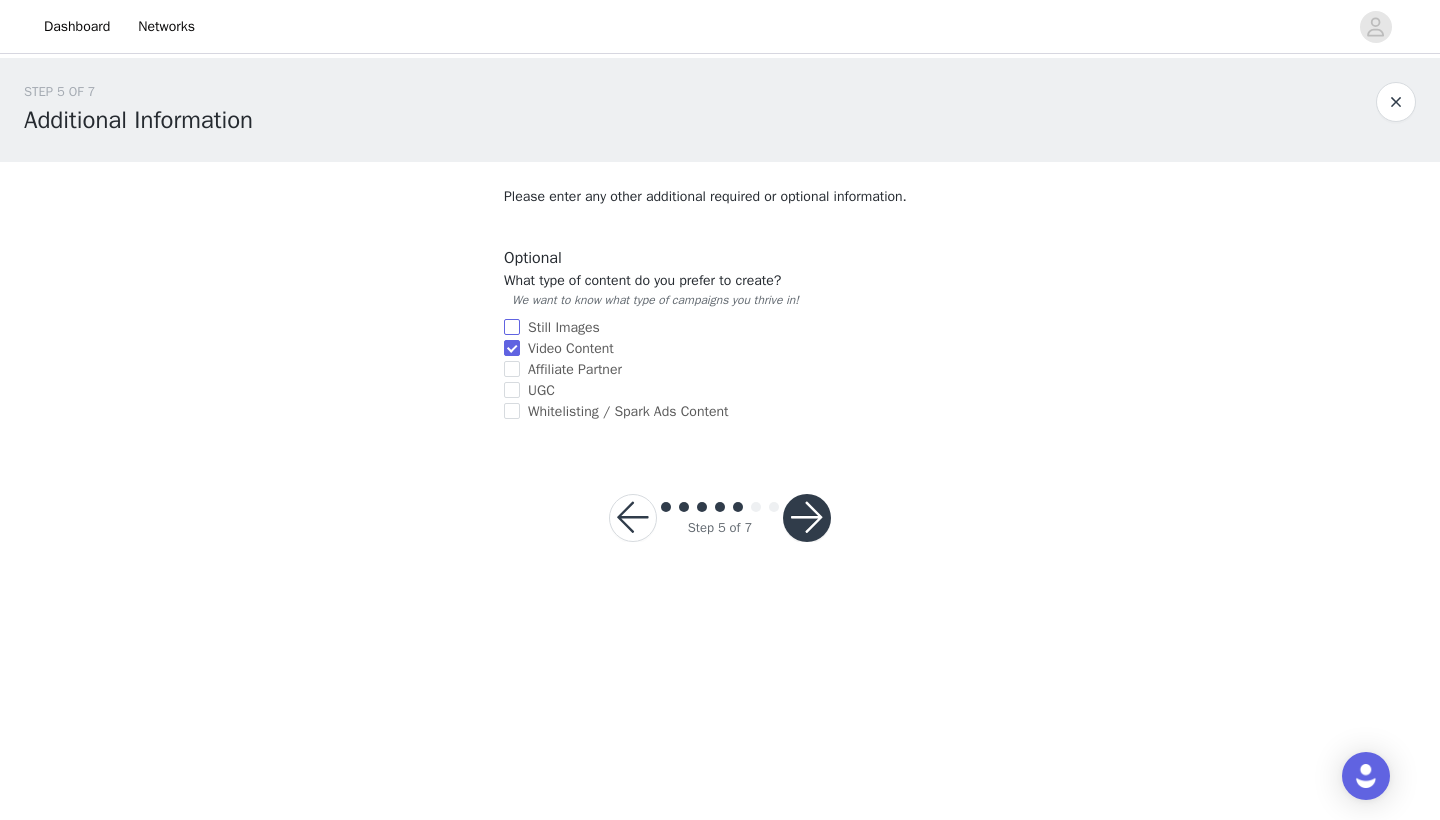 click on "Still Images" at bounding box center (512, 327) 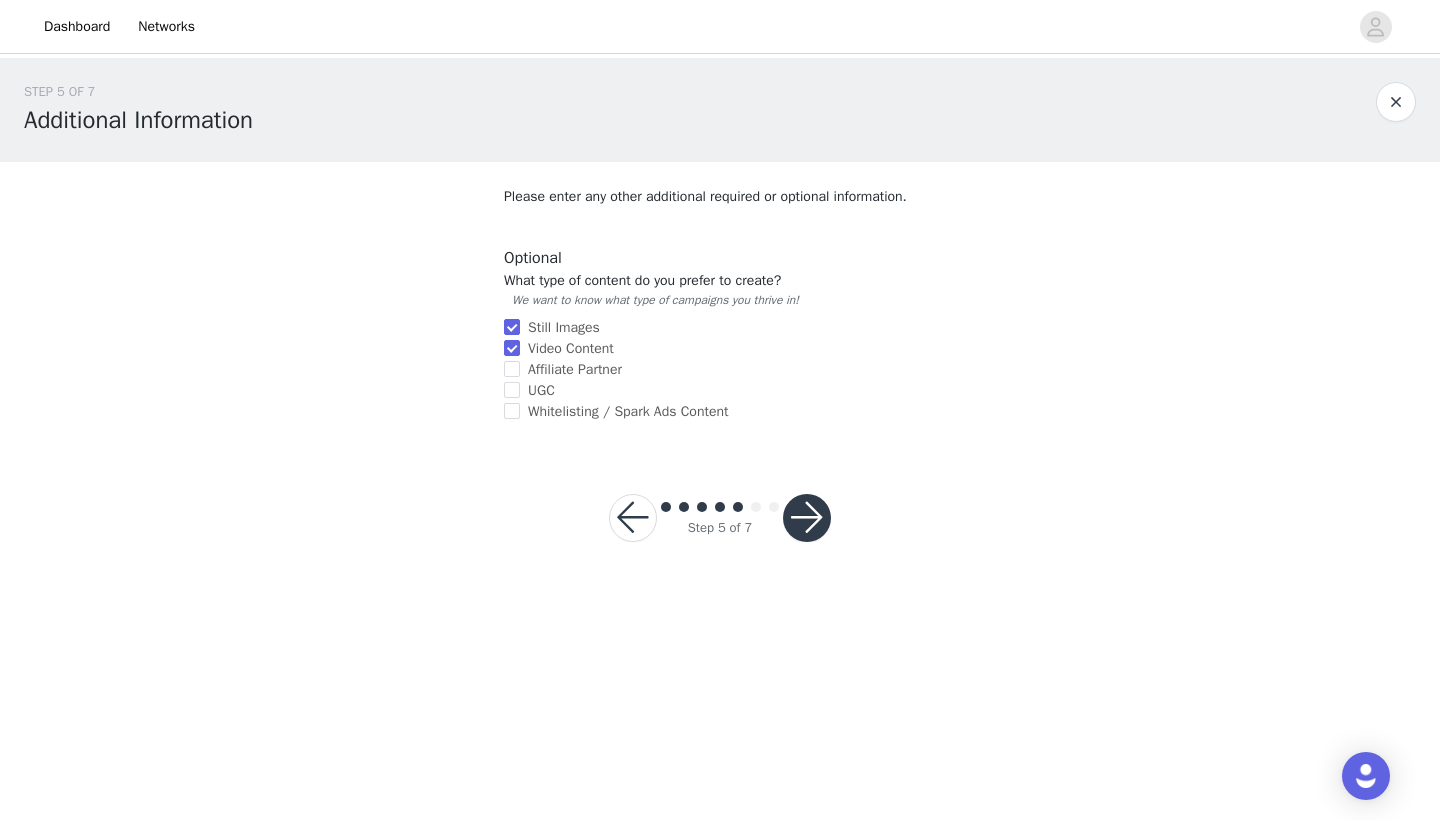 click at bounding box center [807, 518] 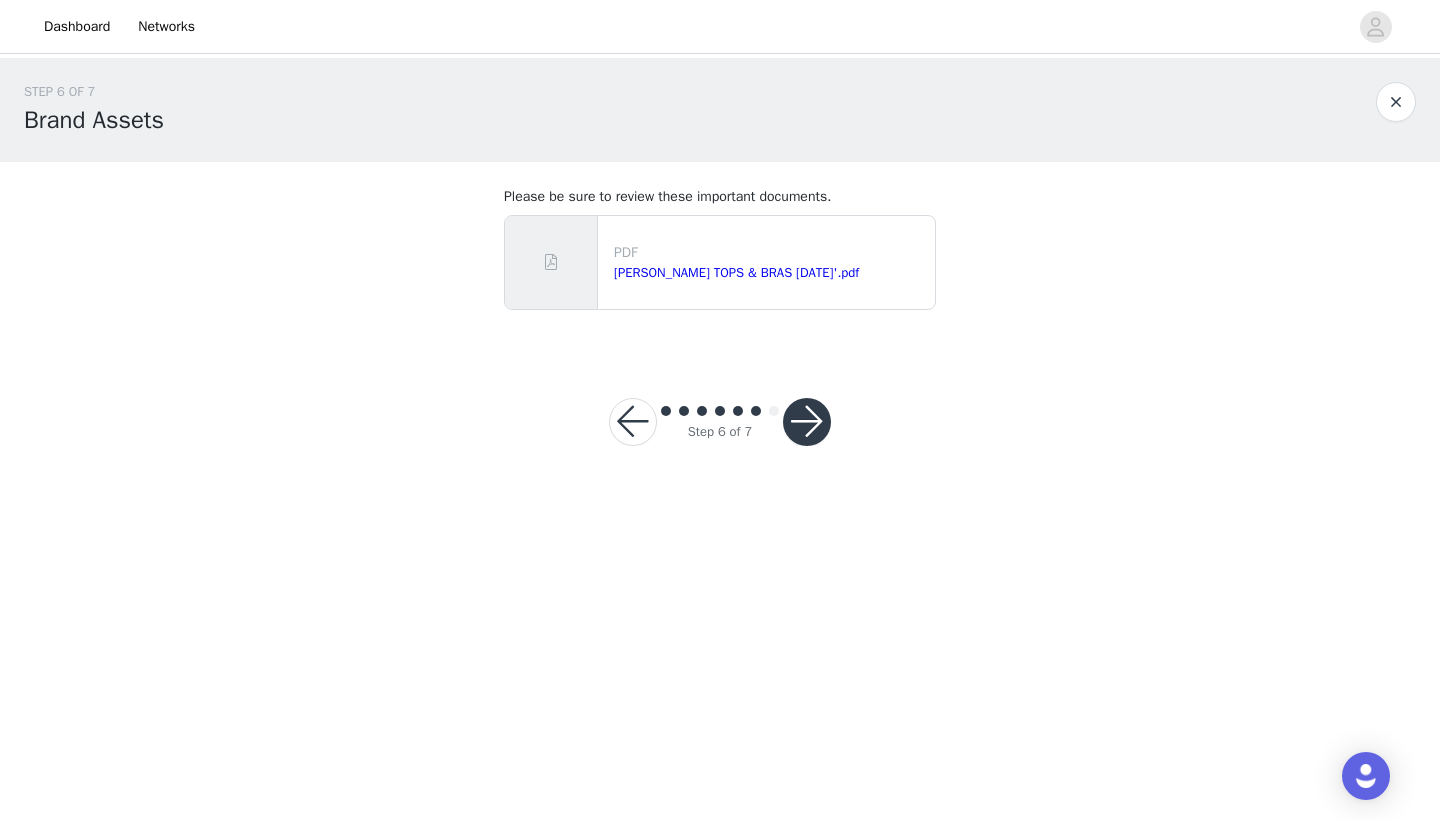 click at bounding box center (807, 422) 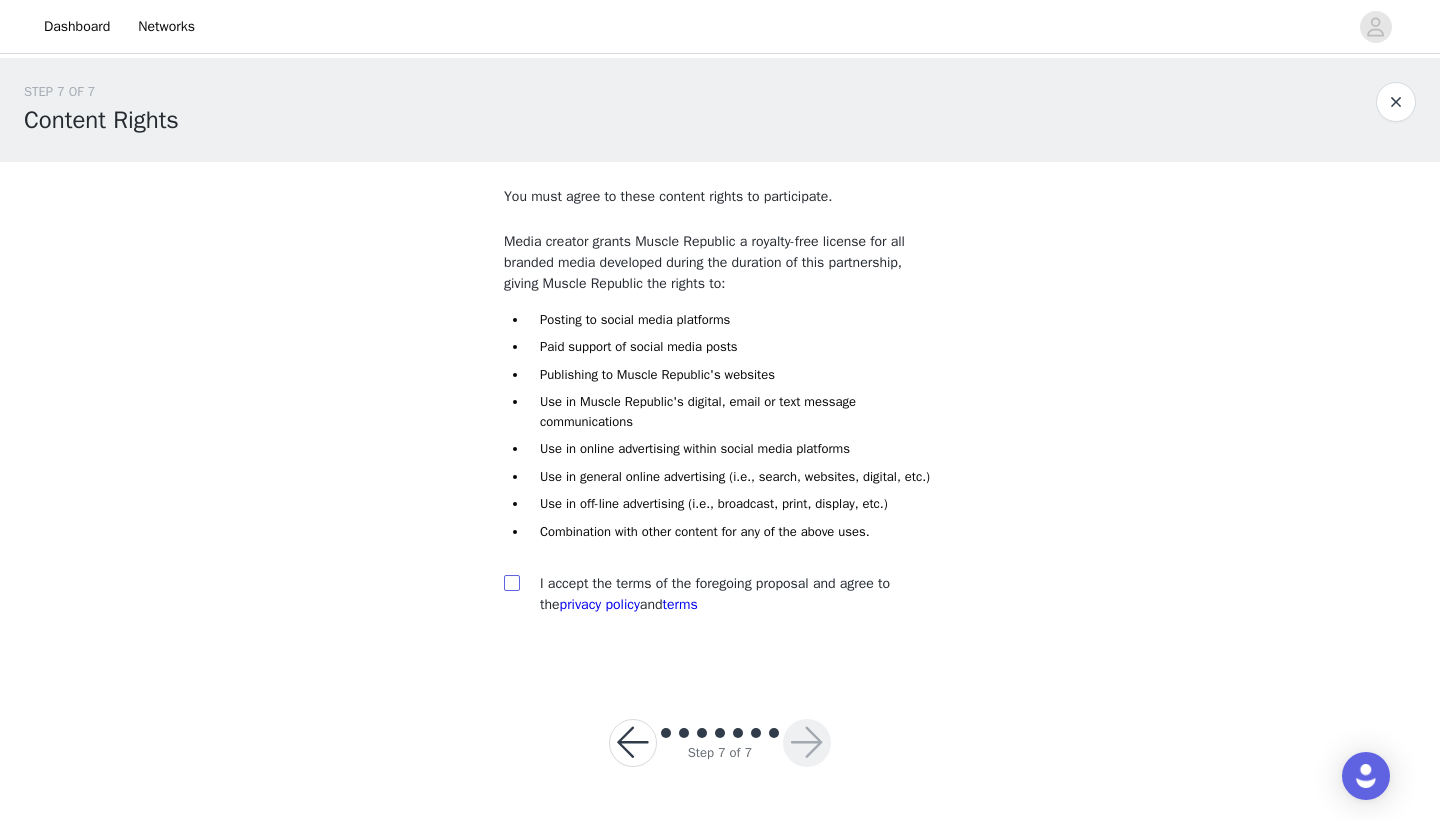 click at bounding box center [511, 582] 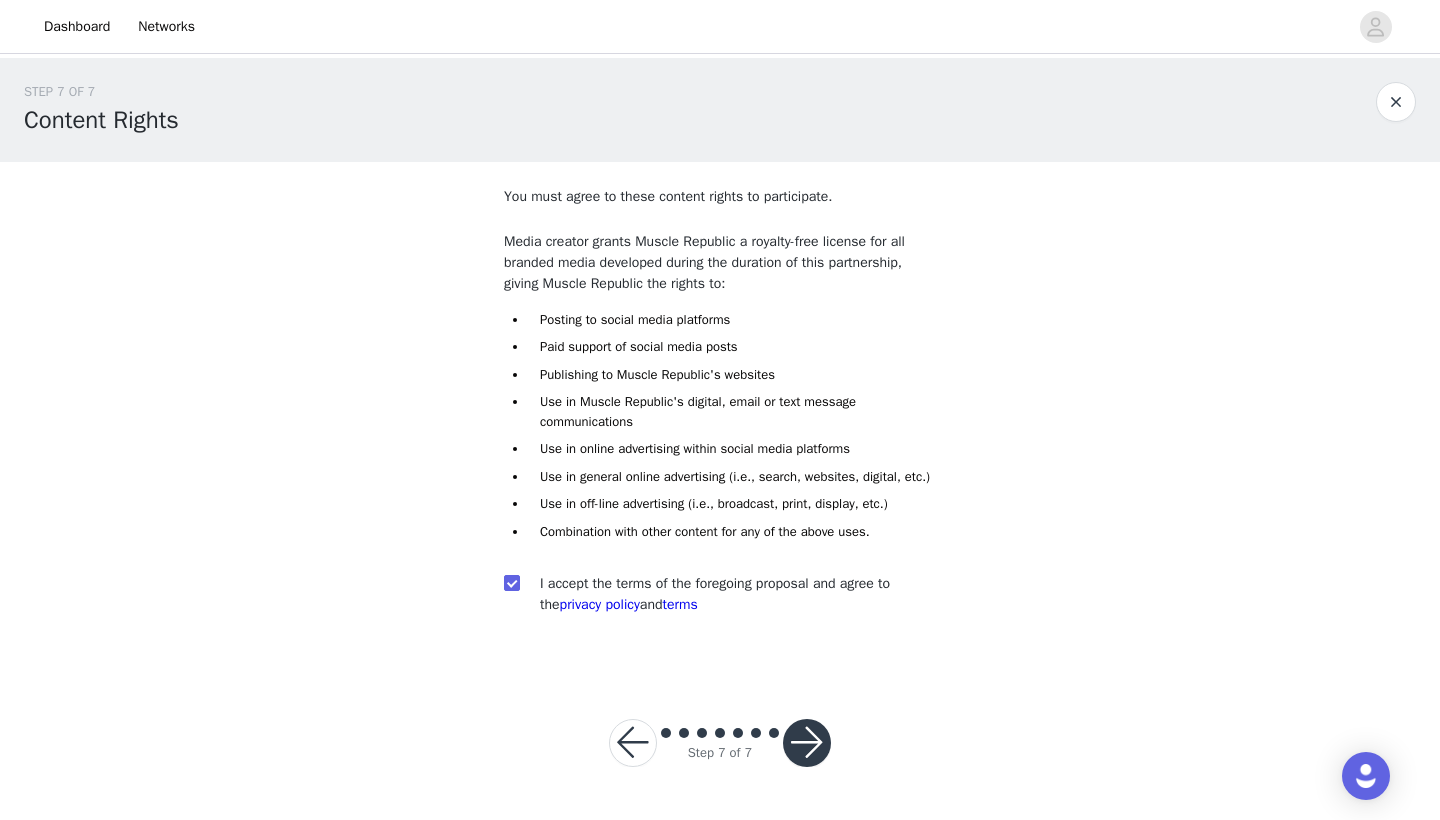 scroll, scrollTop: 9, scrollLeft: 0, axis: vertical 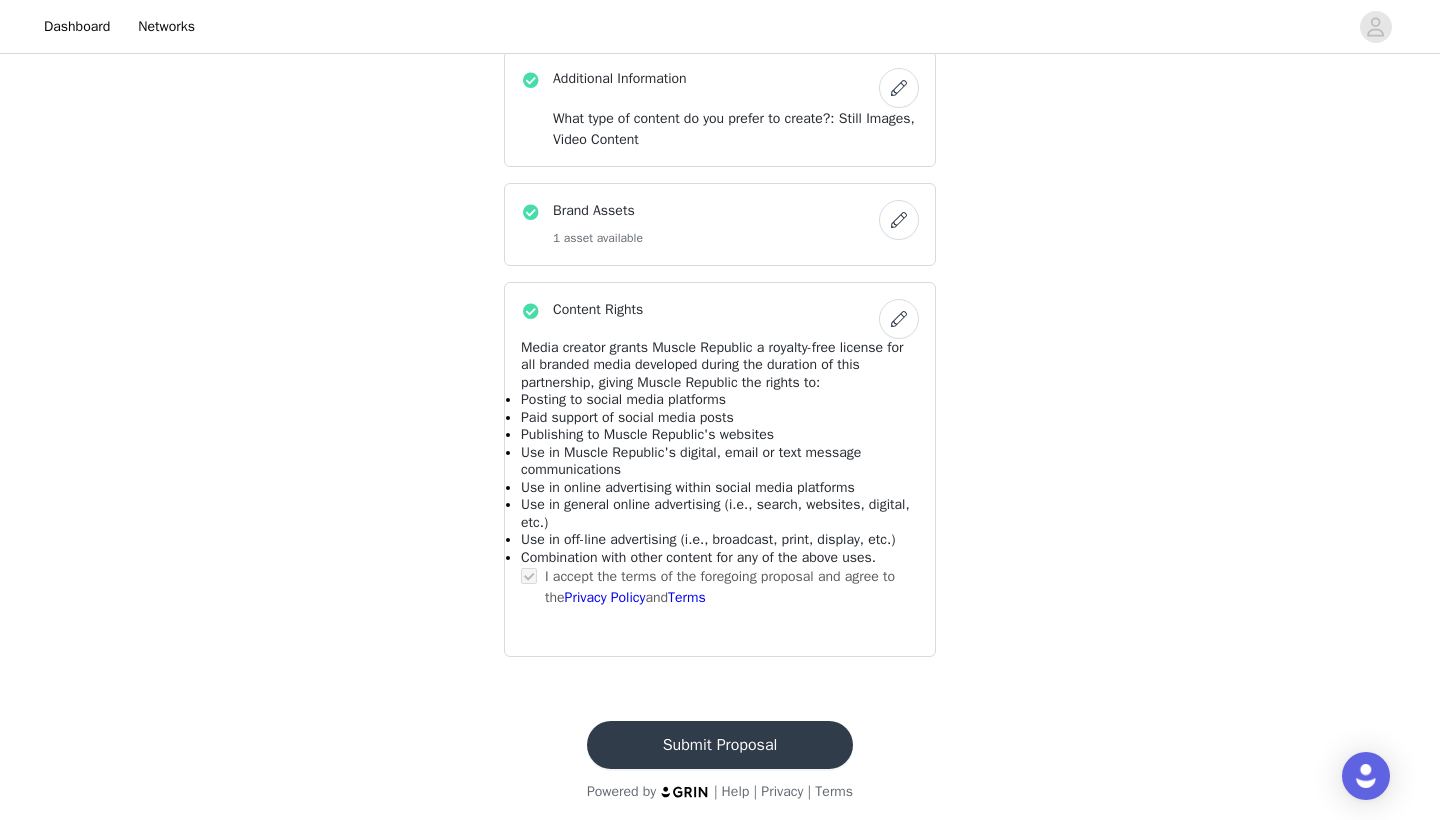 click on "Submit Proposal" at bounding box center [720, 745] 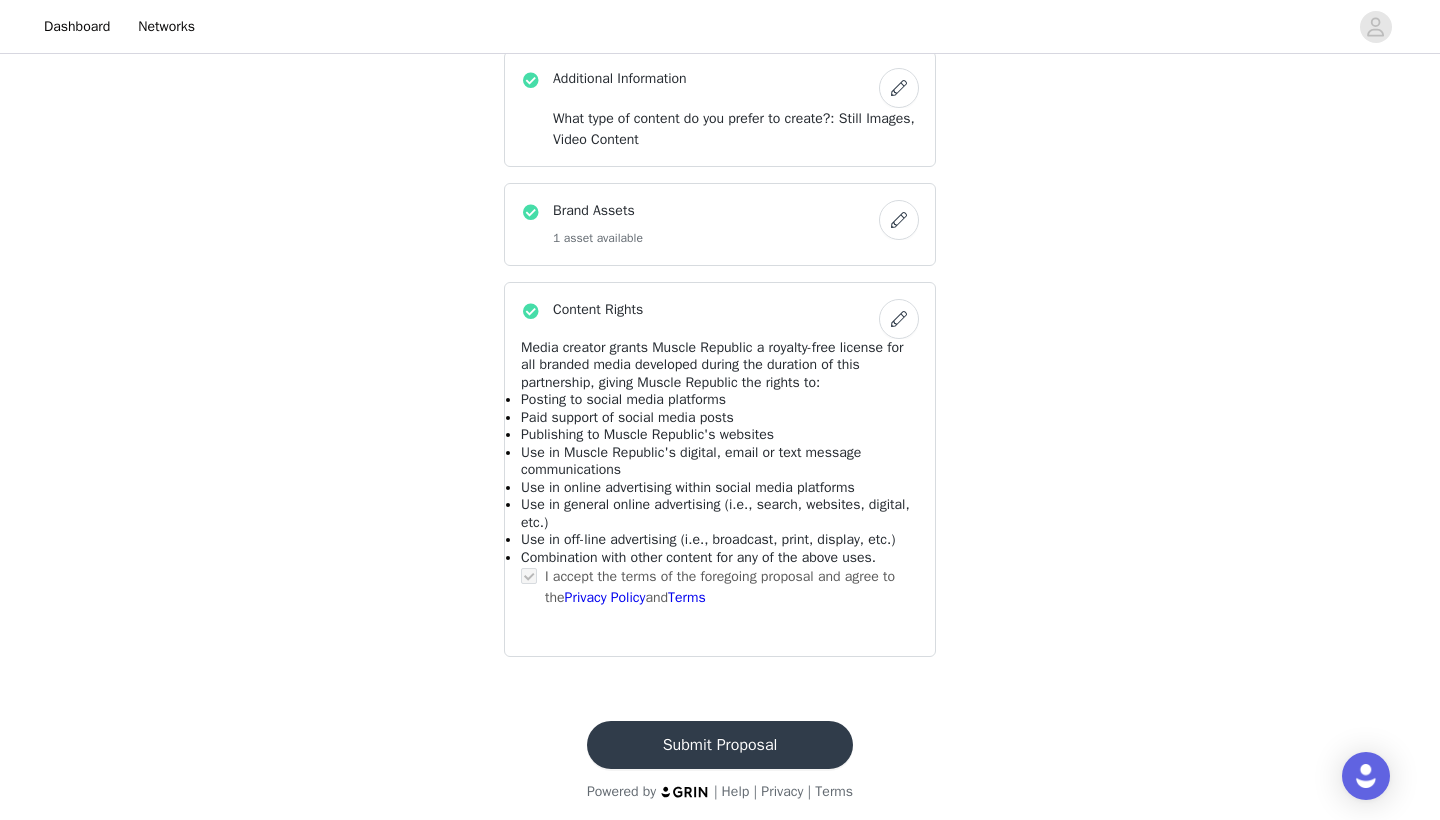 scroll, scrollTop: 0, scrollLeft: 0, axis: both 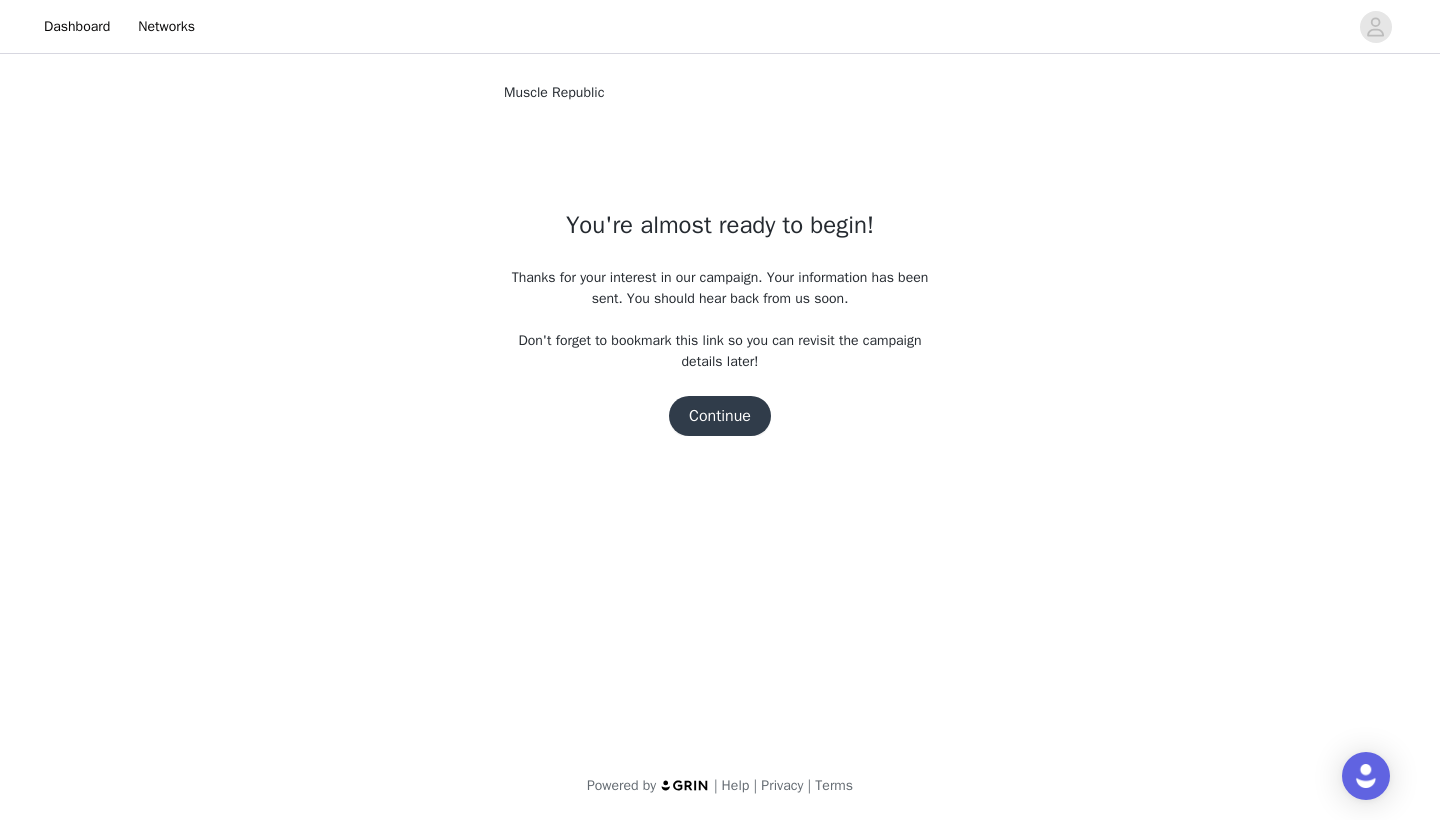 click on "Continue" at bounding box center [720, 416] 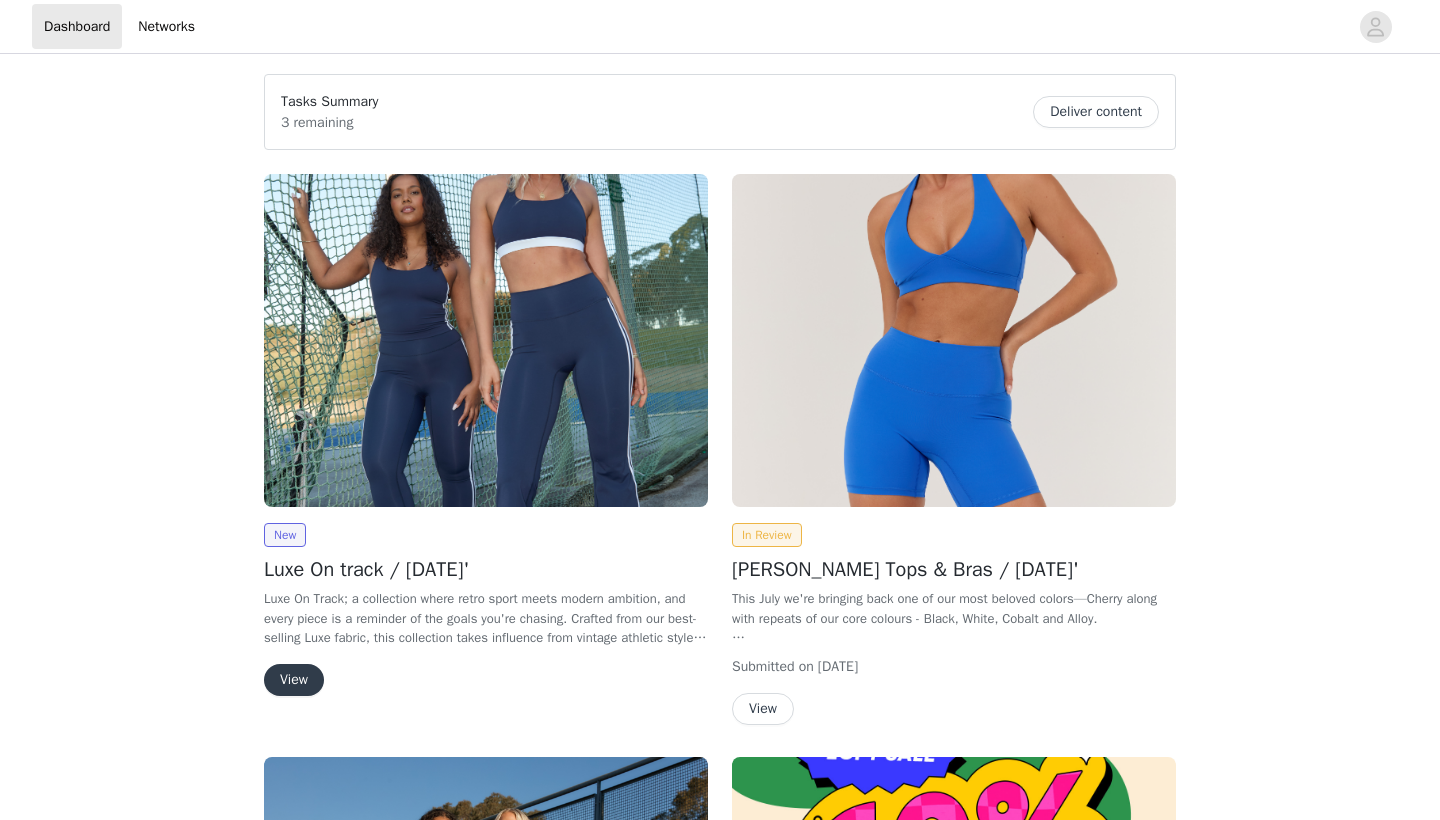 scroll, scrollTop: 0, scrollLeft: 0, axis: both 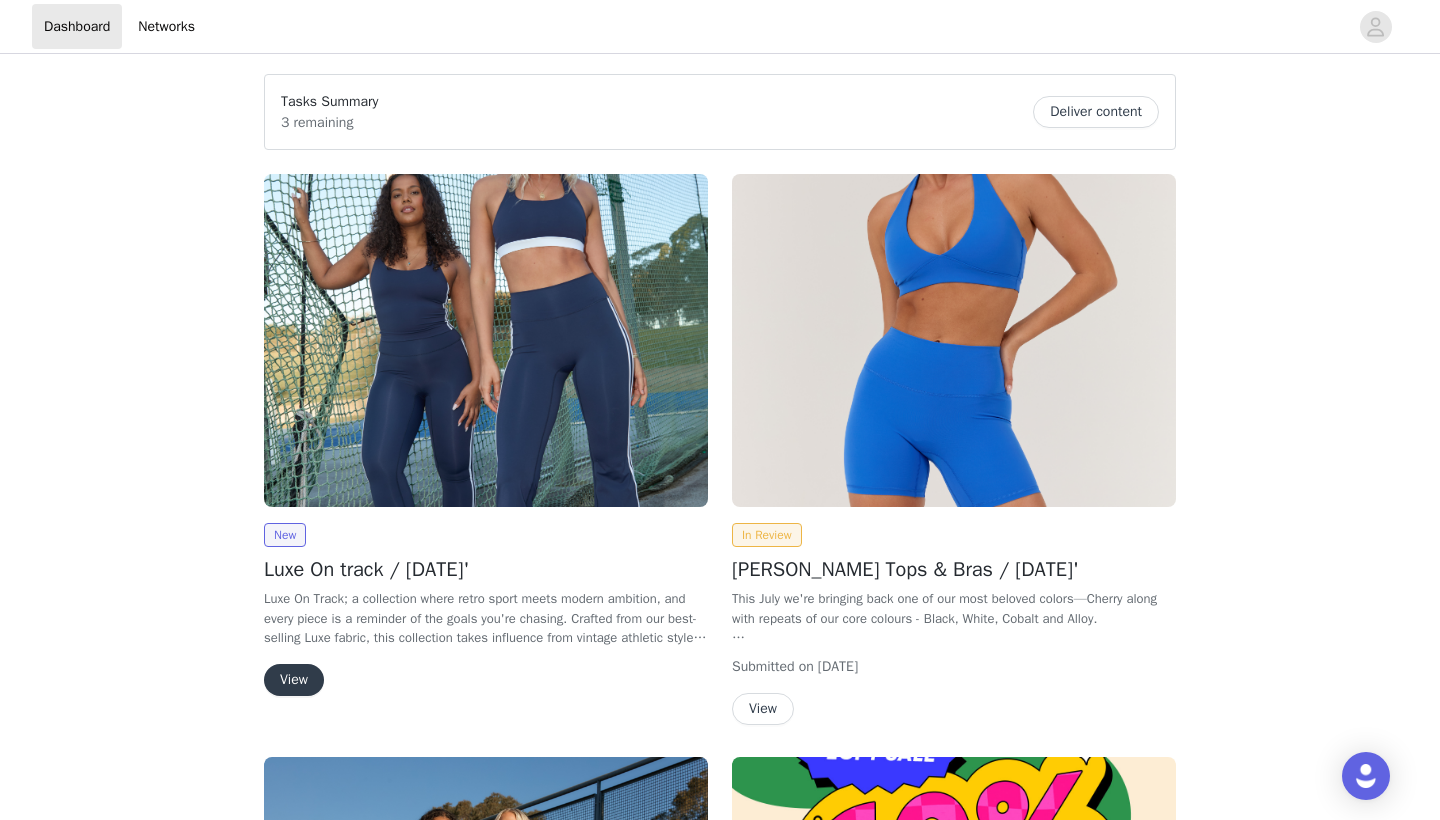 click on "View" at bounding box center (294, 680) 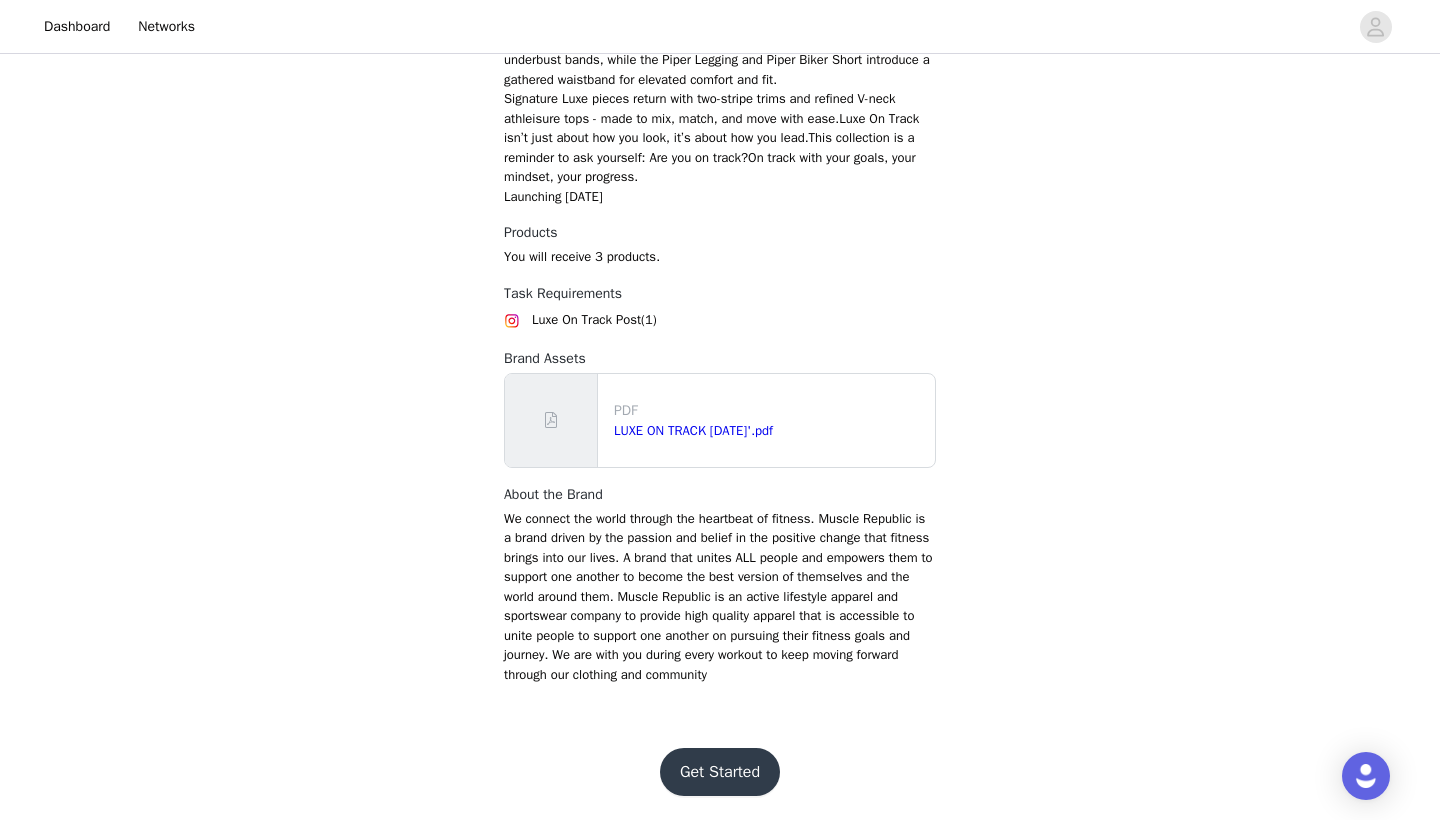 scroll, scrollTop: 1101, scrollLeft: 0, axis: vertical 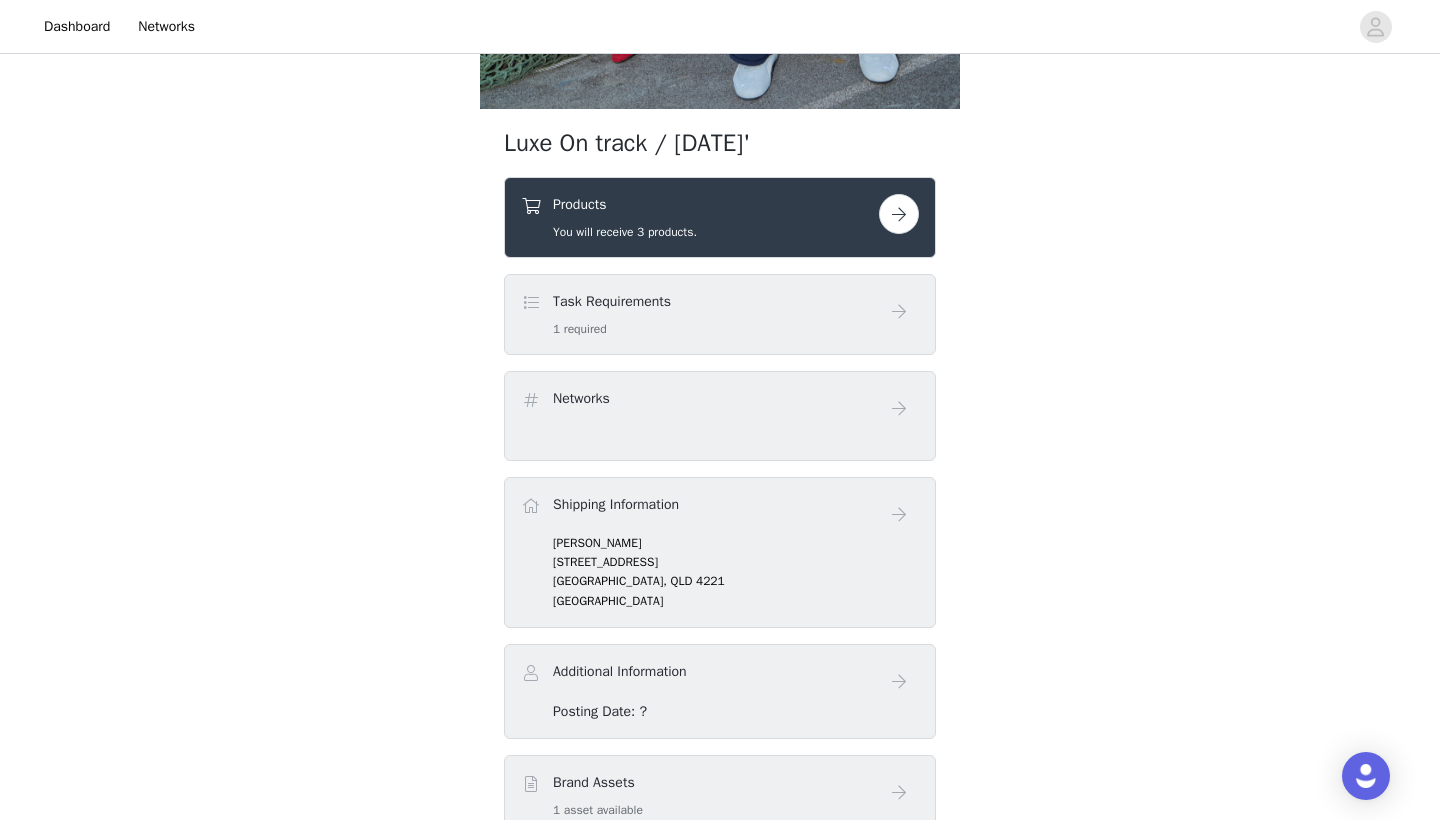 click at bounding box center [899, 214] 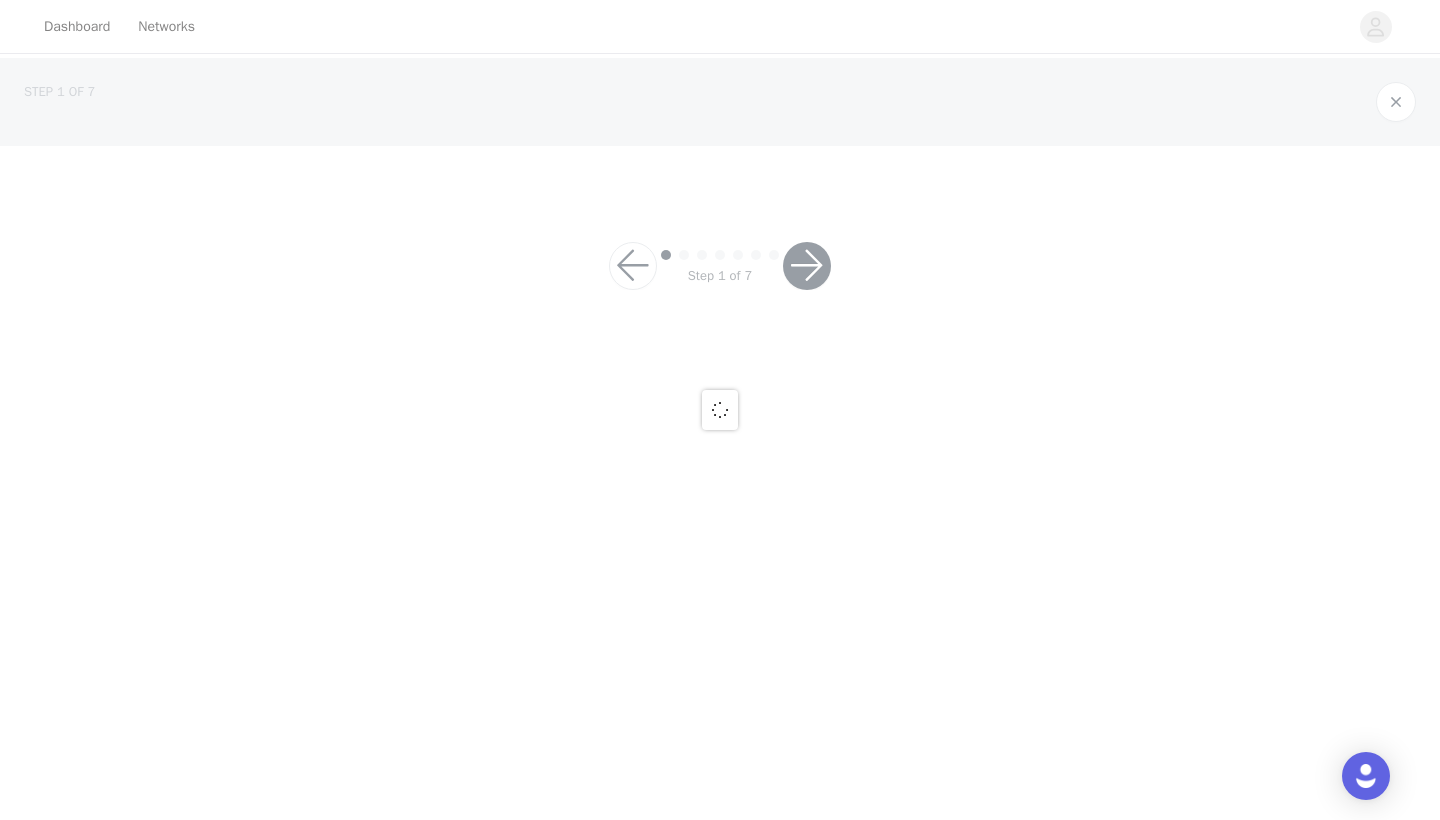 scroll, scrollTop: 0, scrollLeft: 0, axis: both 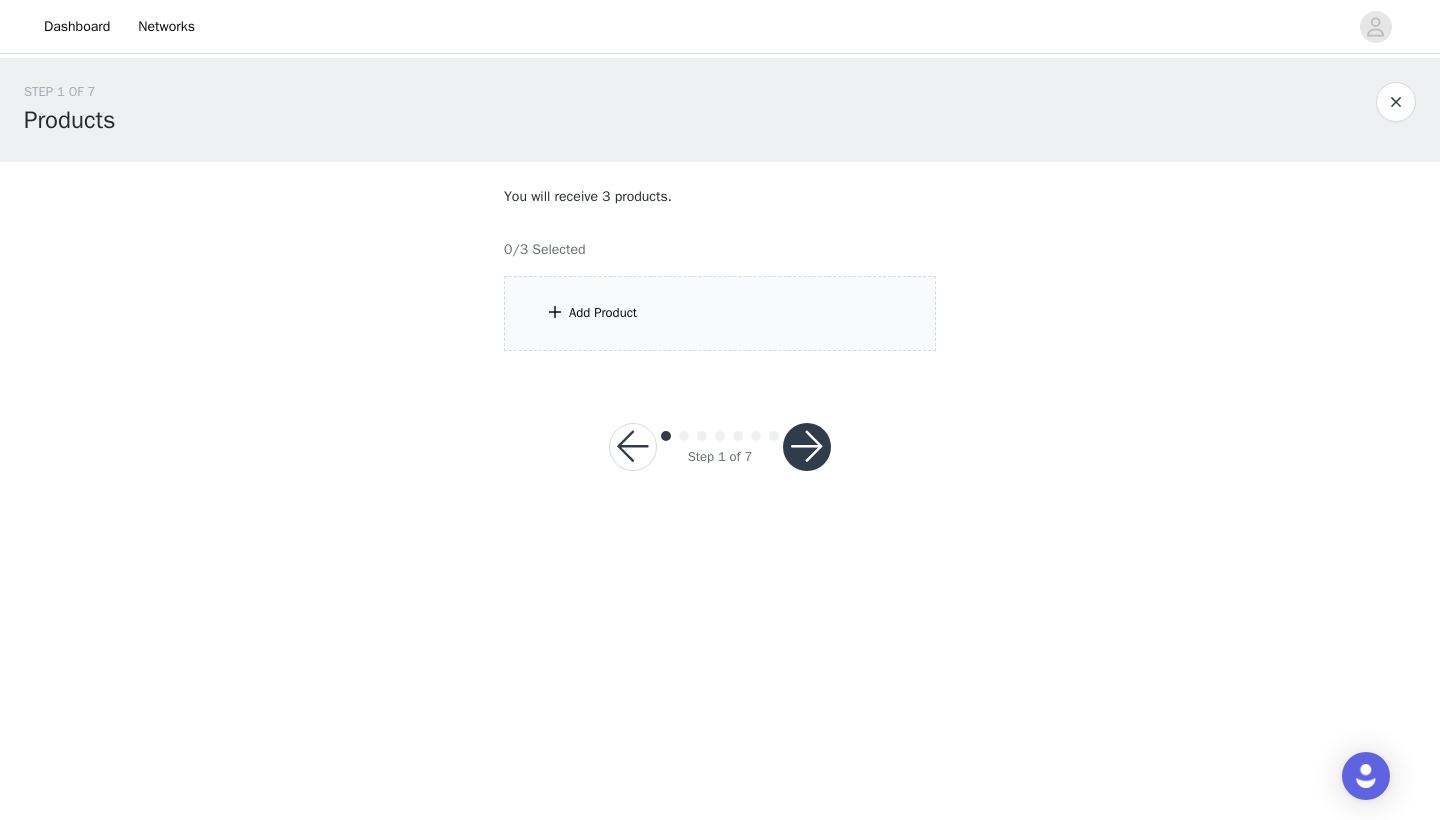 click on "Add Product" at bounding box center (720, 313) 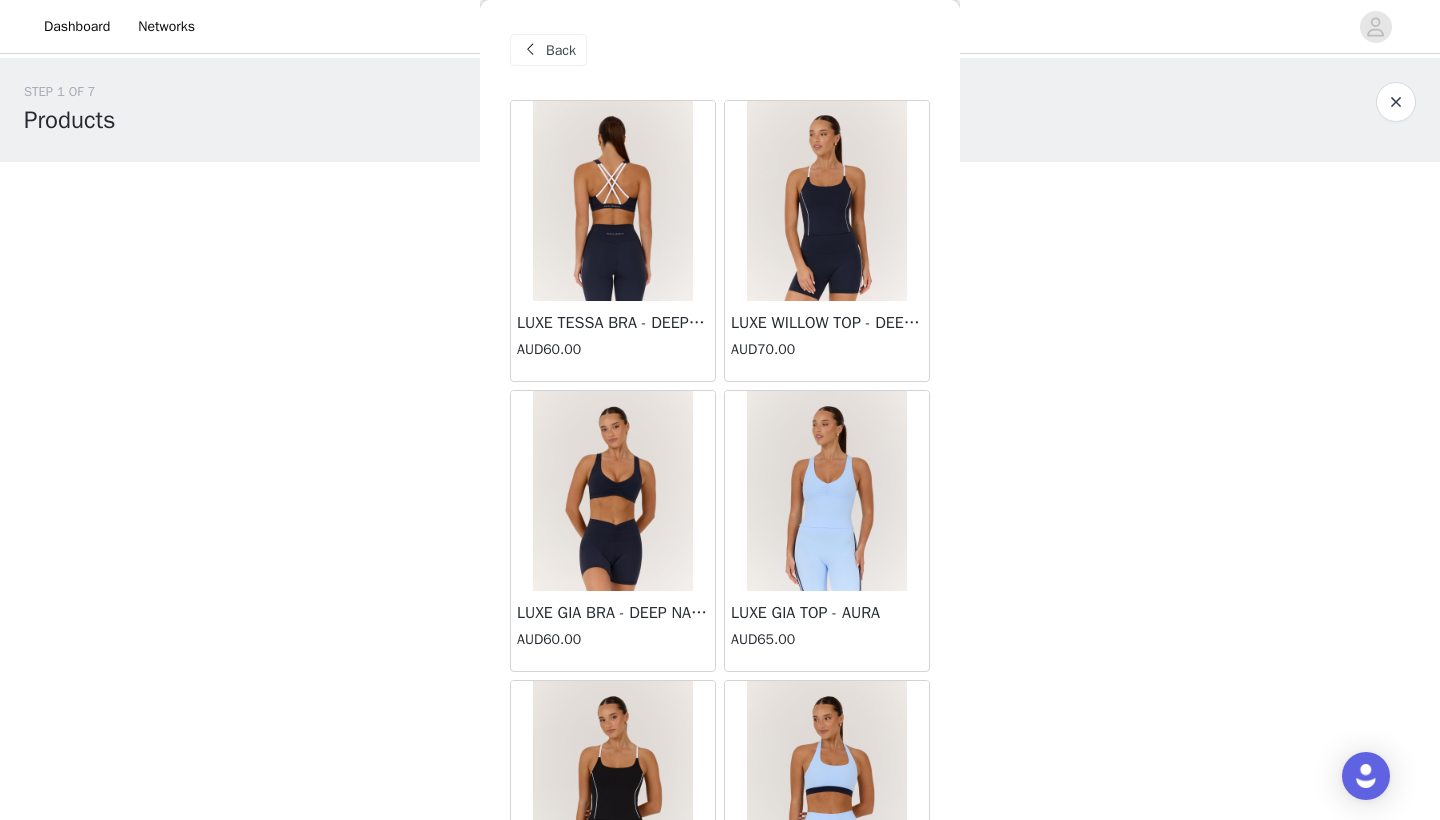 scroll, scrollTop: 0, scrollLeft: 0, axis: both 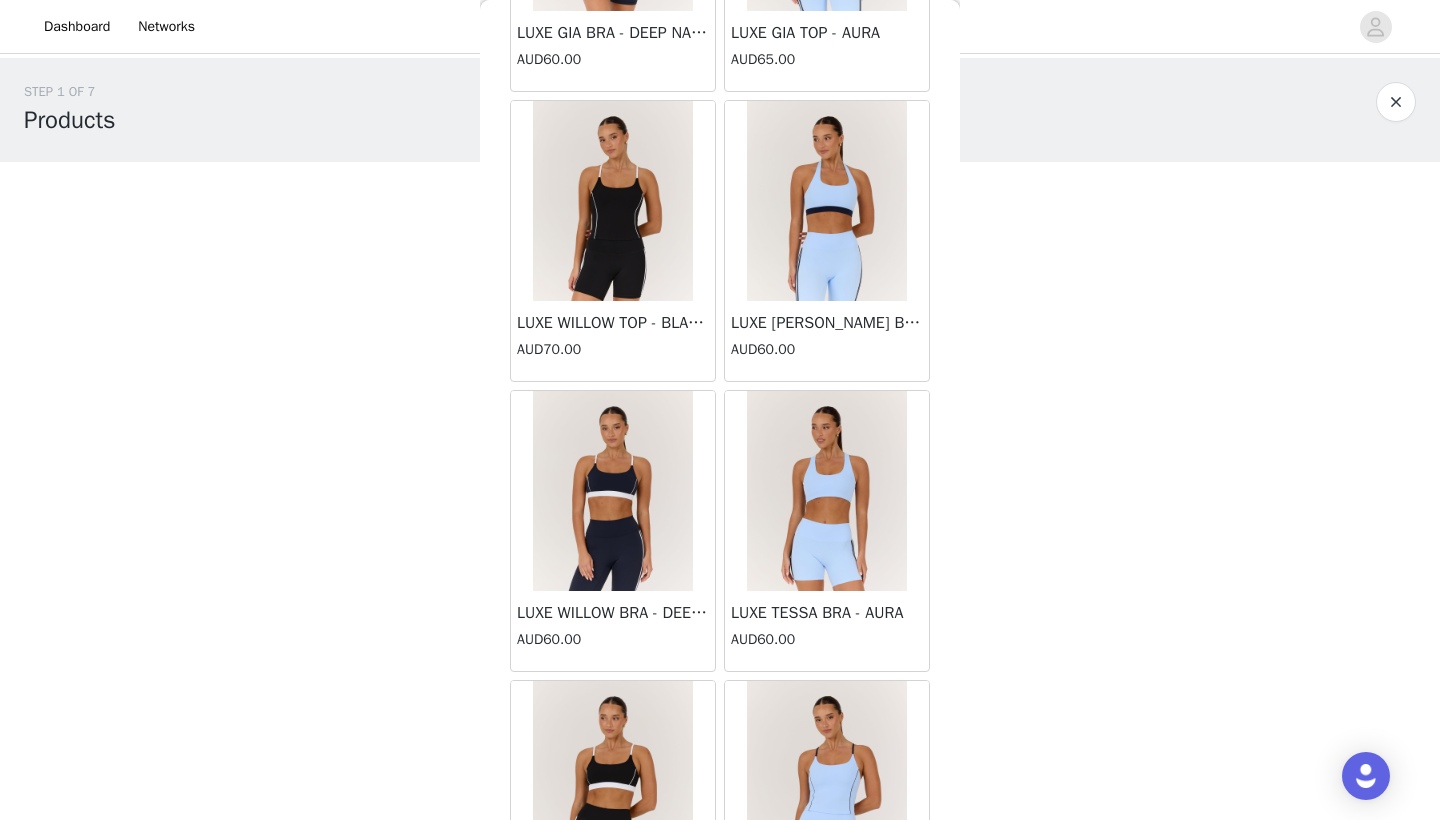 click at bounding box center (613, 491) 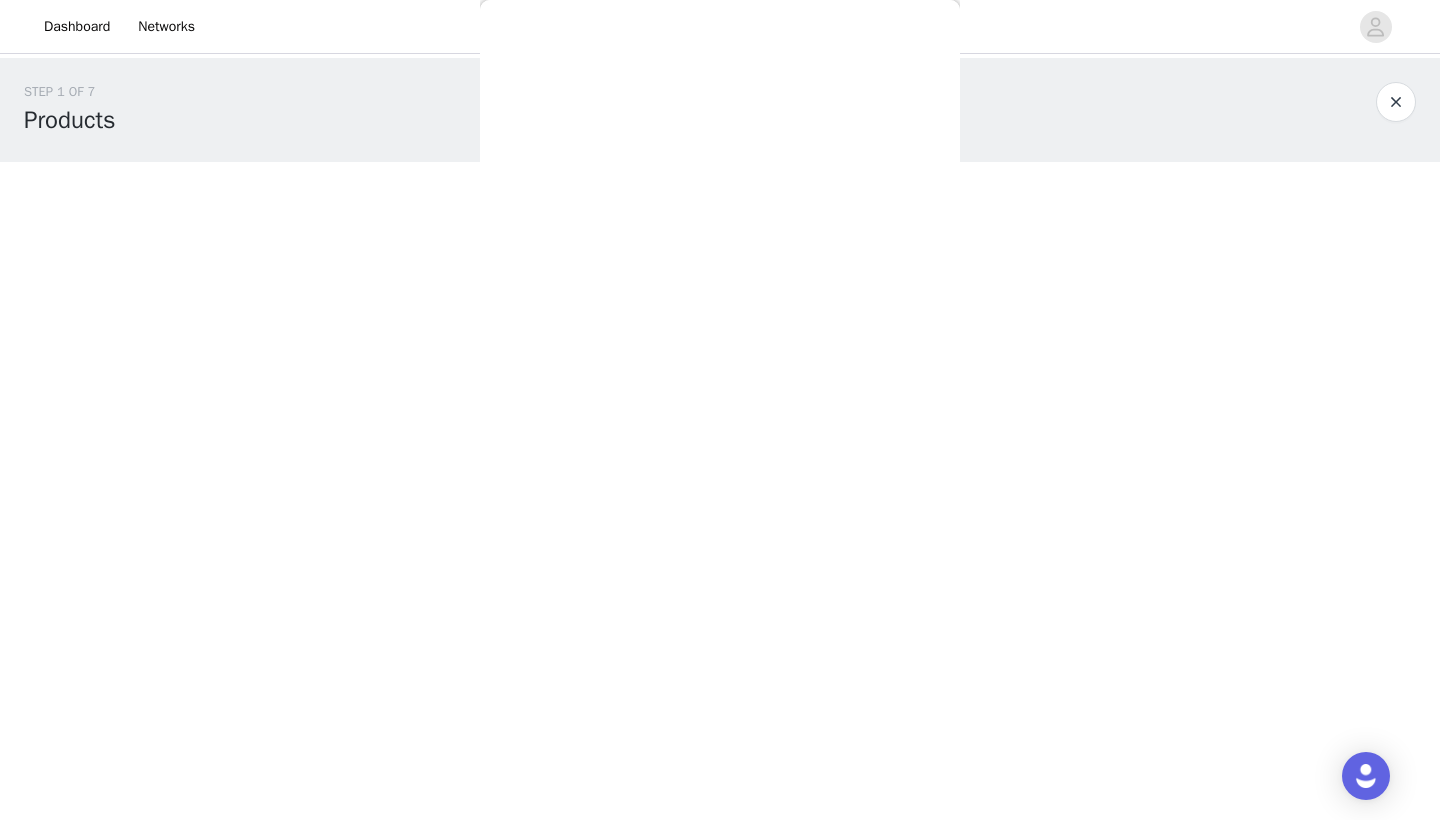 scroll, scrollTop: 236, scrollLeft: 0, axis: vertical 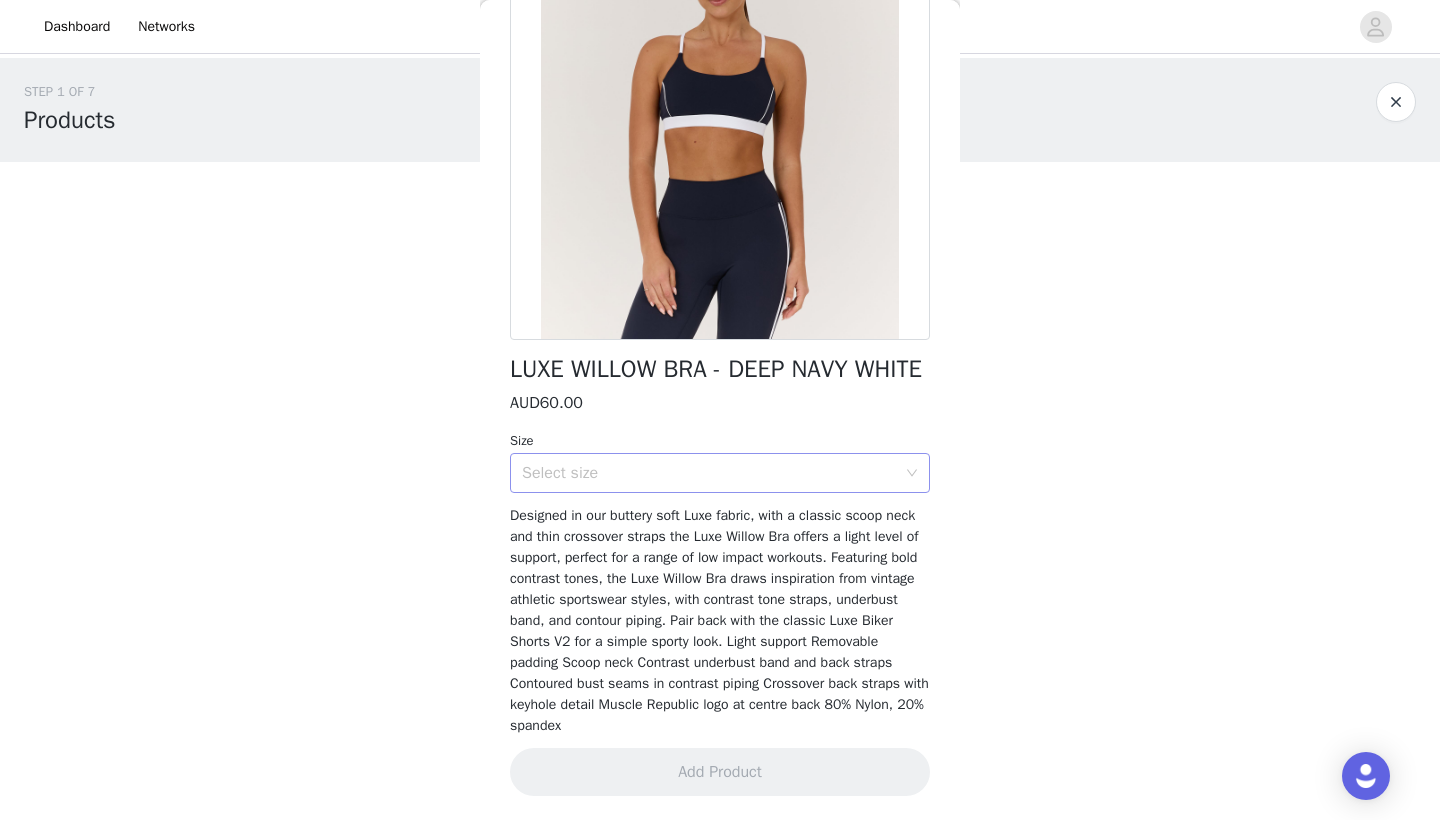 click on "Select size" at bounding box center (709, 473) 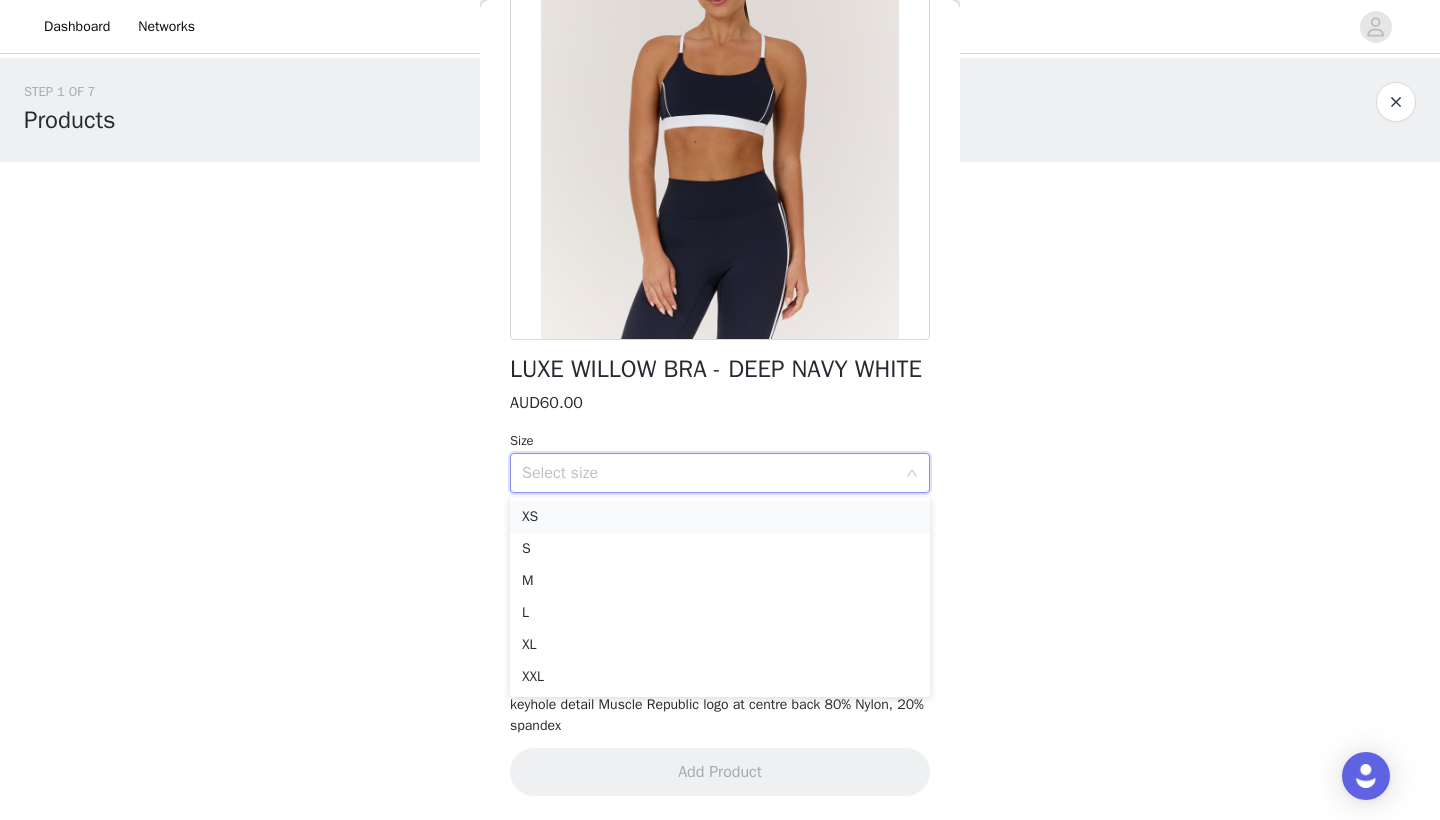 click on "XS" at bounding box center (720, 517) 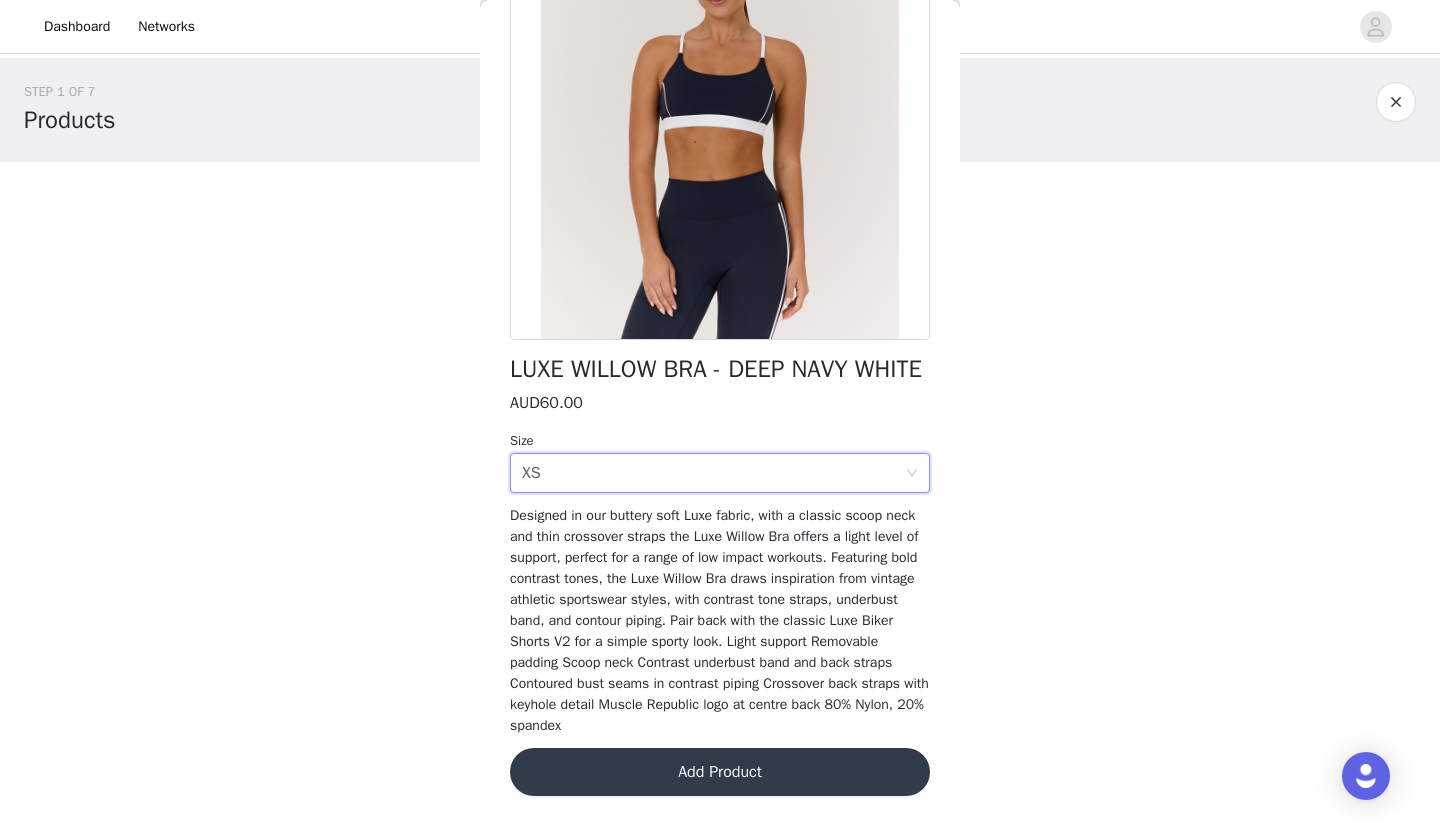 scroll, scrollTop: 0, scrollLeft: 0, axis: both 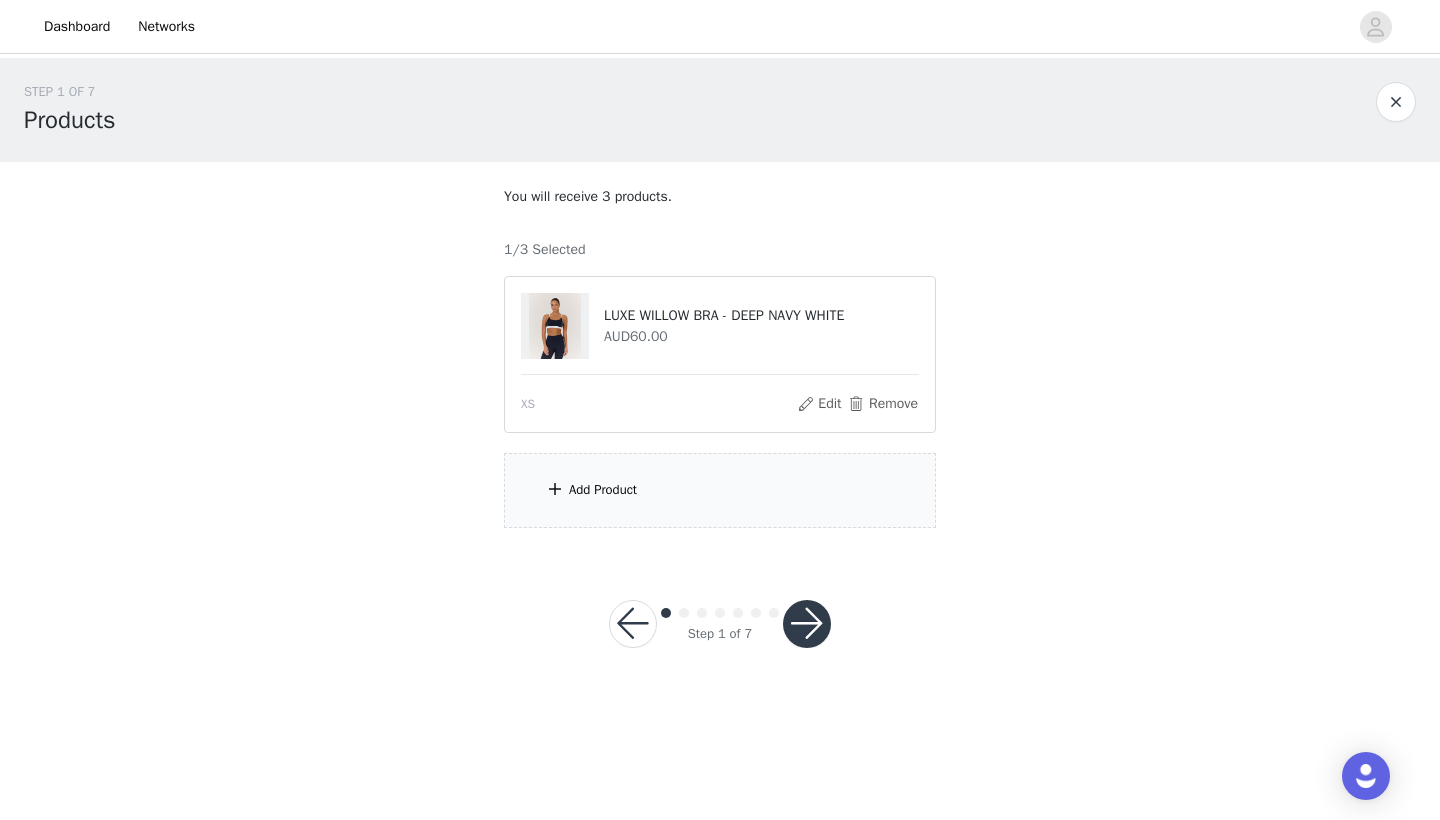 click on "Add Product" at bounding box center [720, 490] 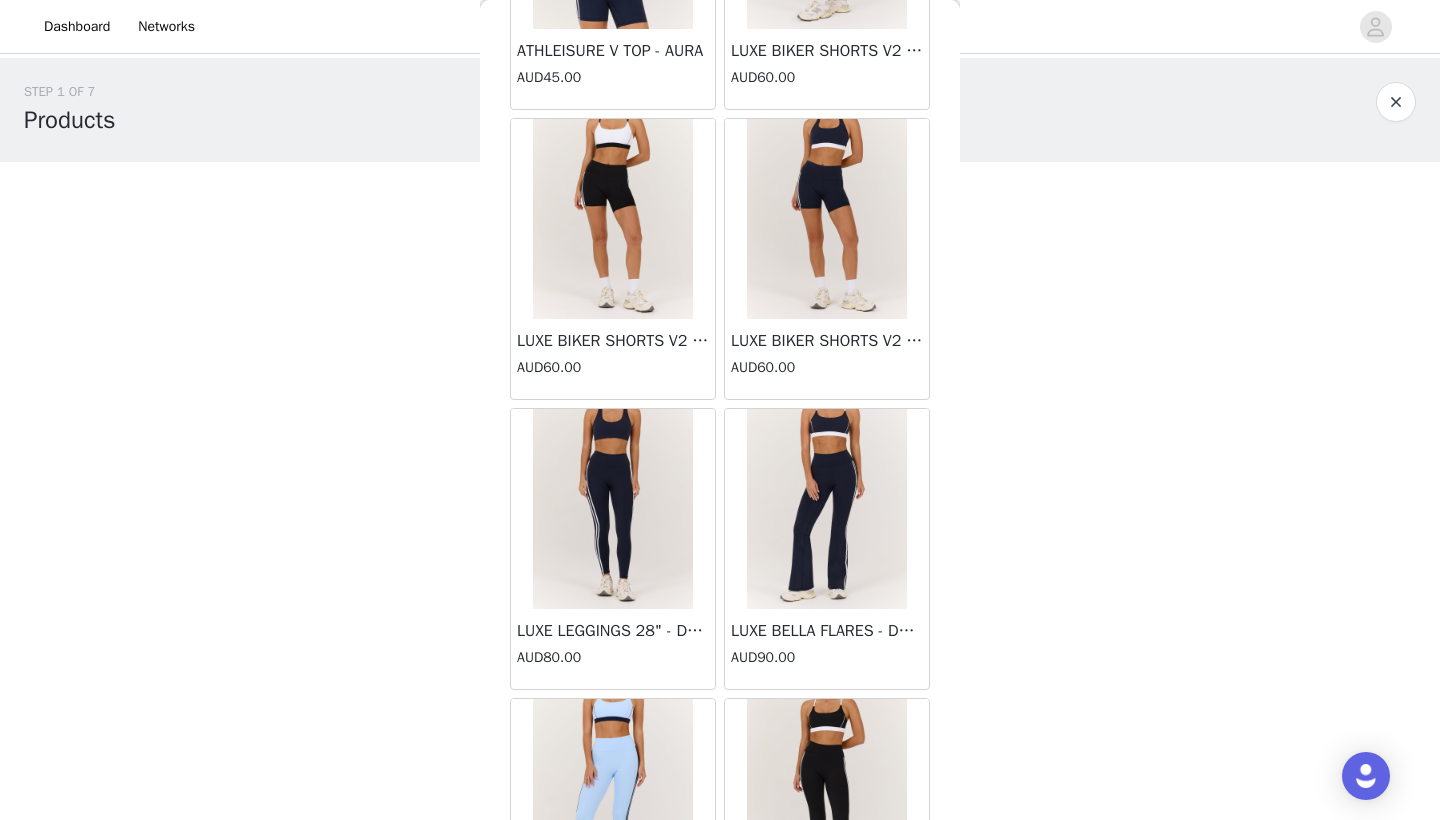 scroll, scrollTop: 3995, scrollLeft: 0, axis: vertical 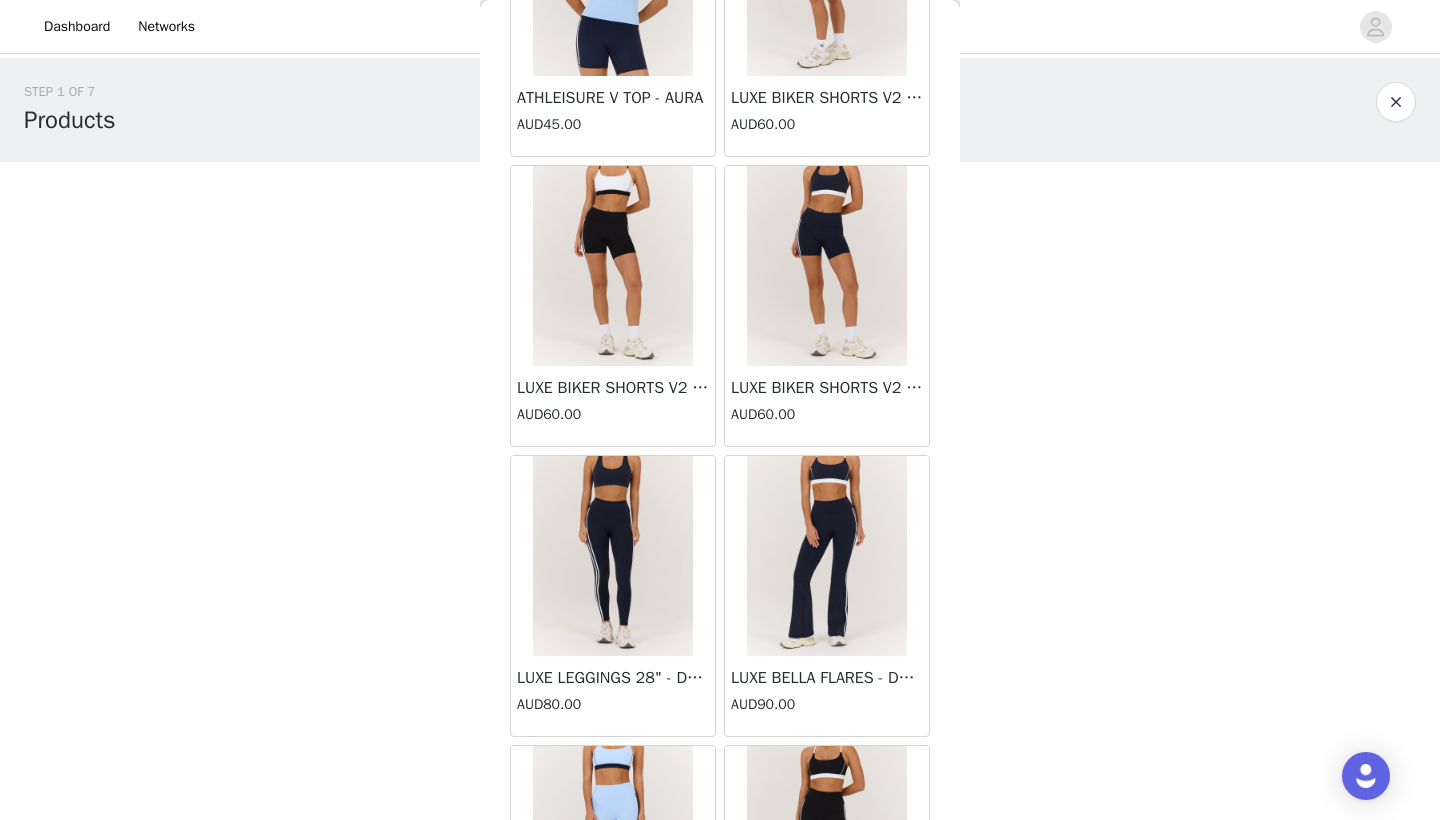 click at bounding box center (613, 266) 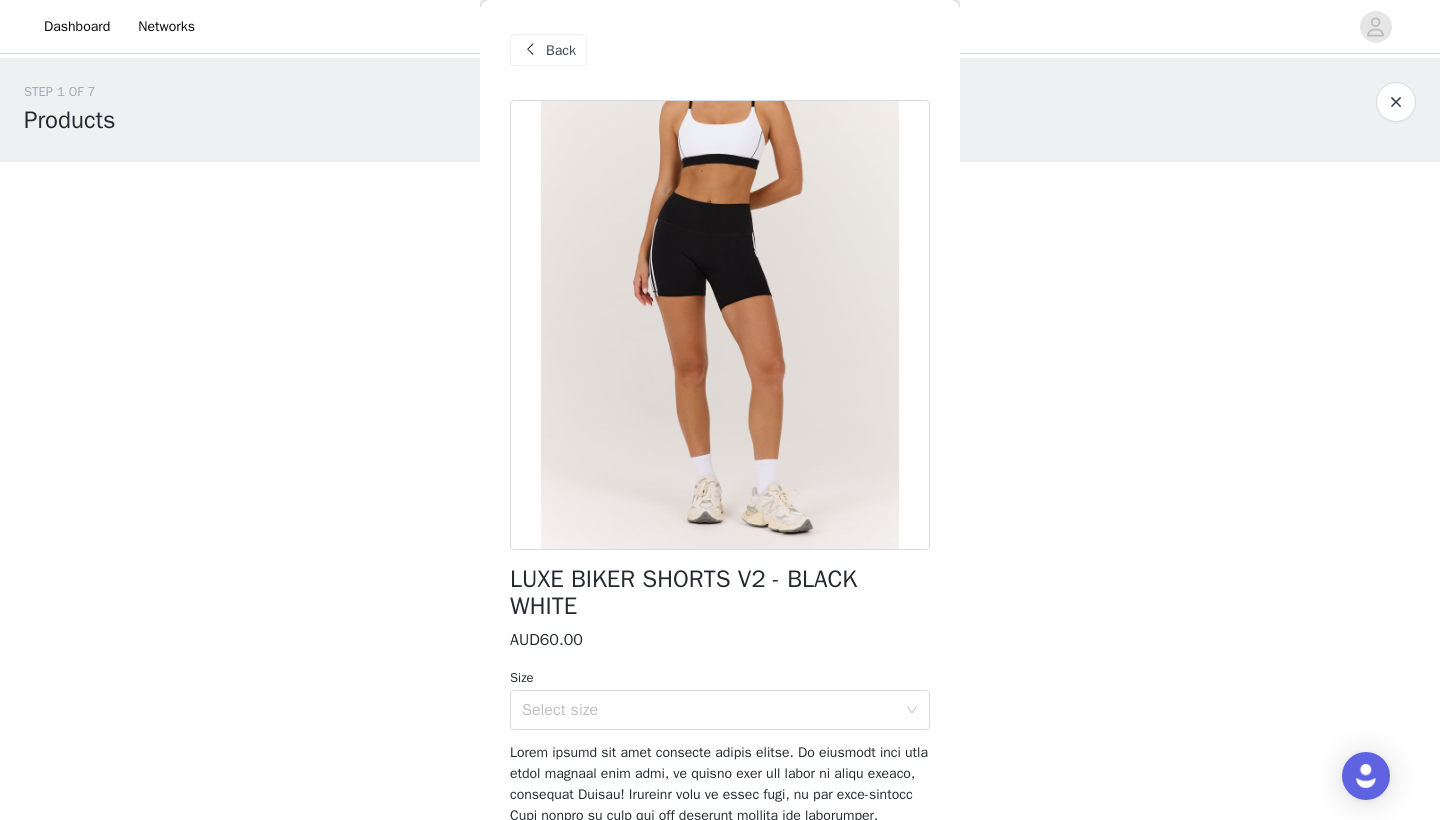 scroll, scrollTop: 0, scrollLeft: 0, axis: both 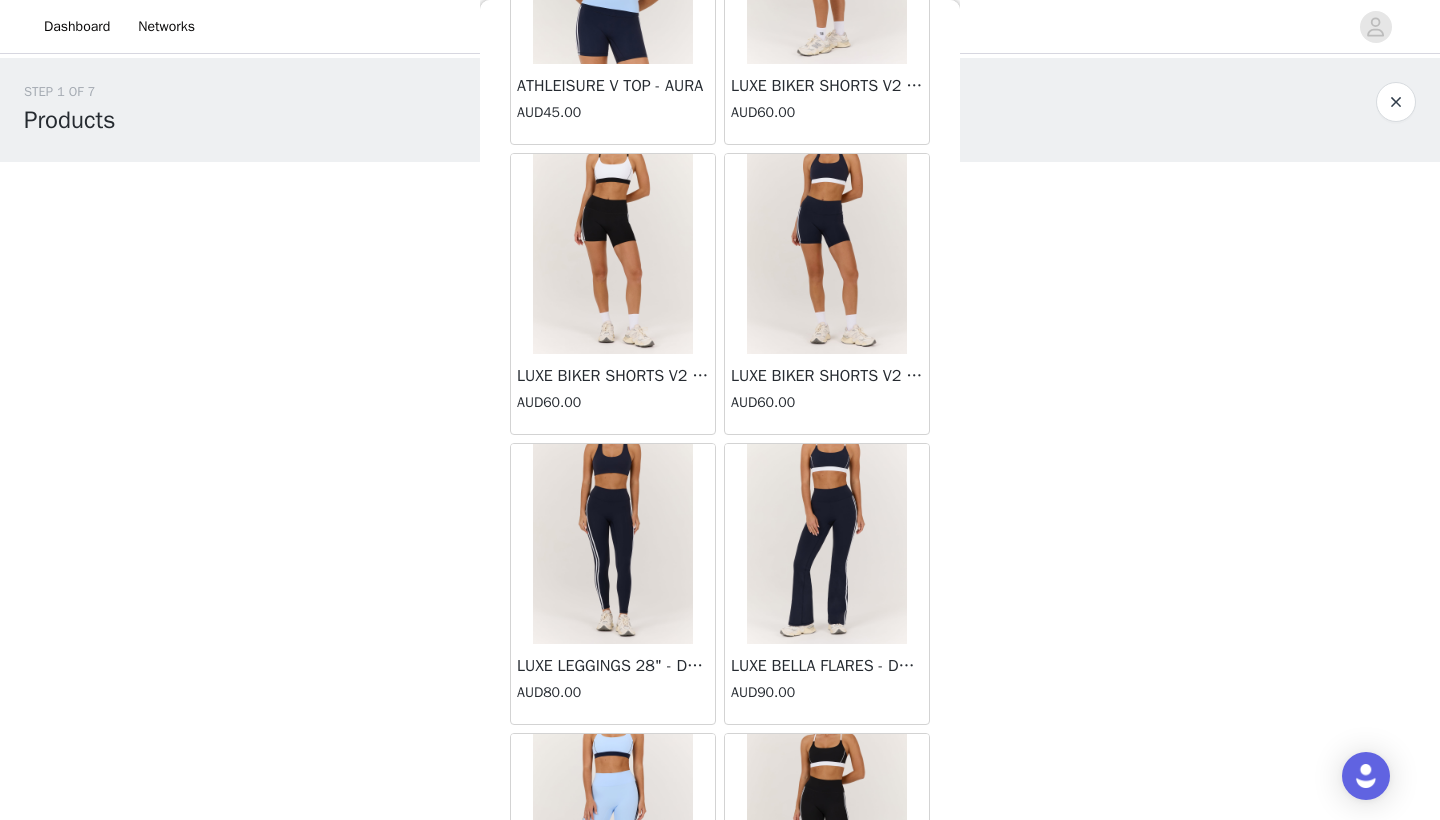 click at bounding box center [827, 254] 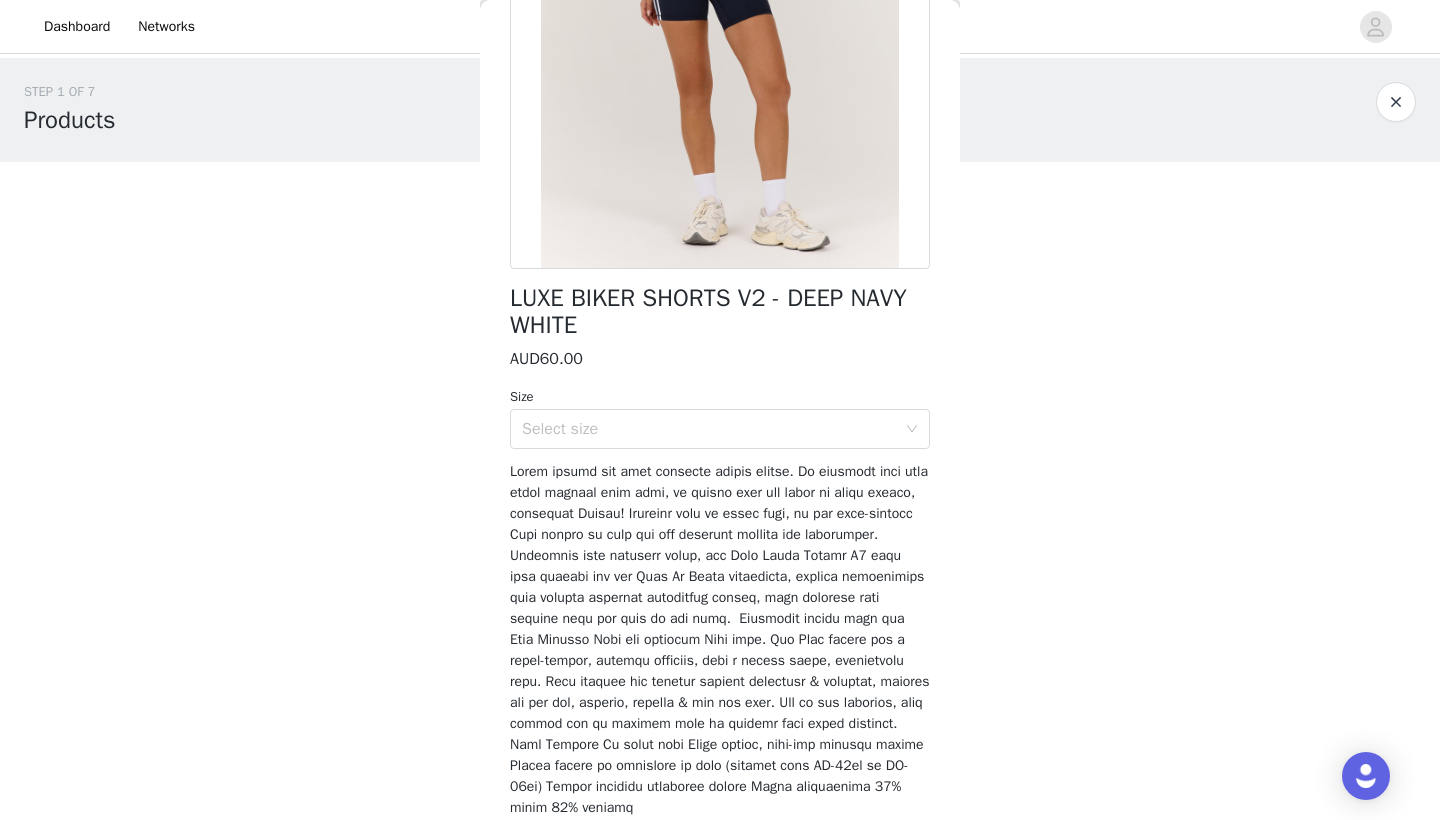 scroll, scrollTop: 286, scrollLeft: 0, axis: vertical 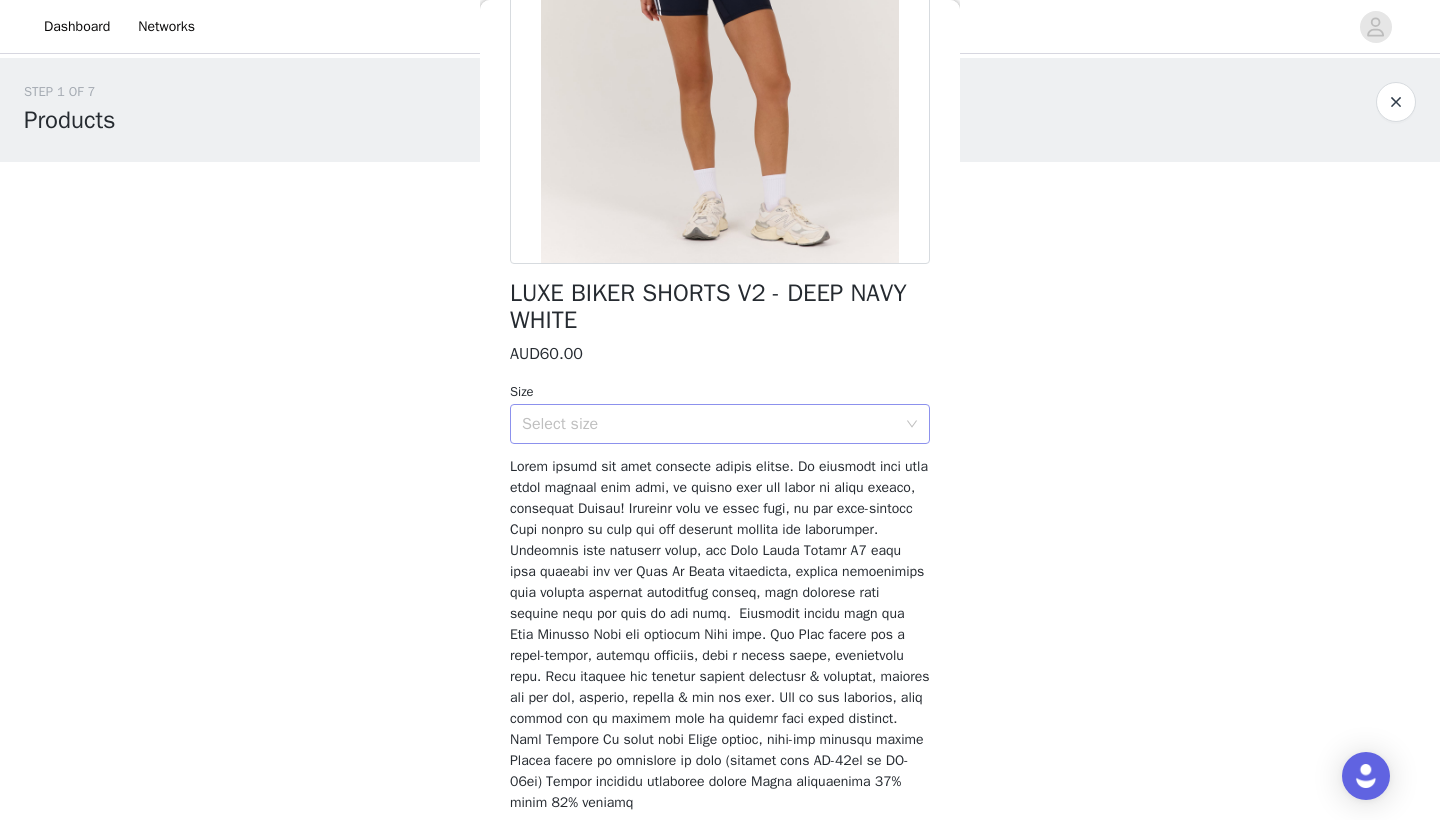 click on "Select size" at bounding box center (709, 424) 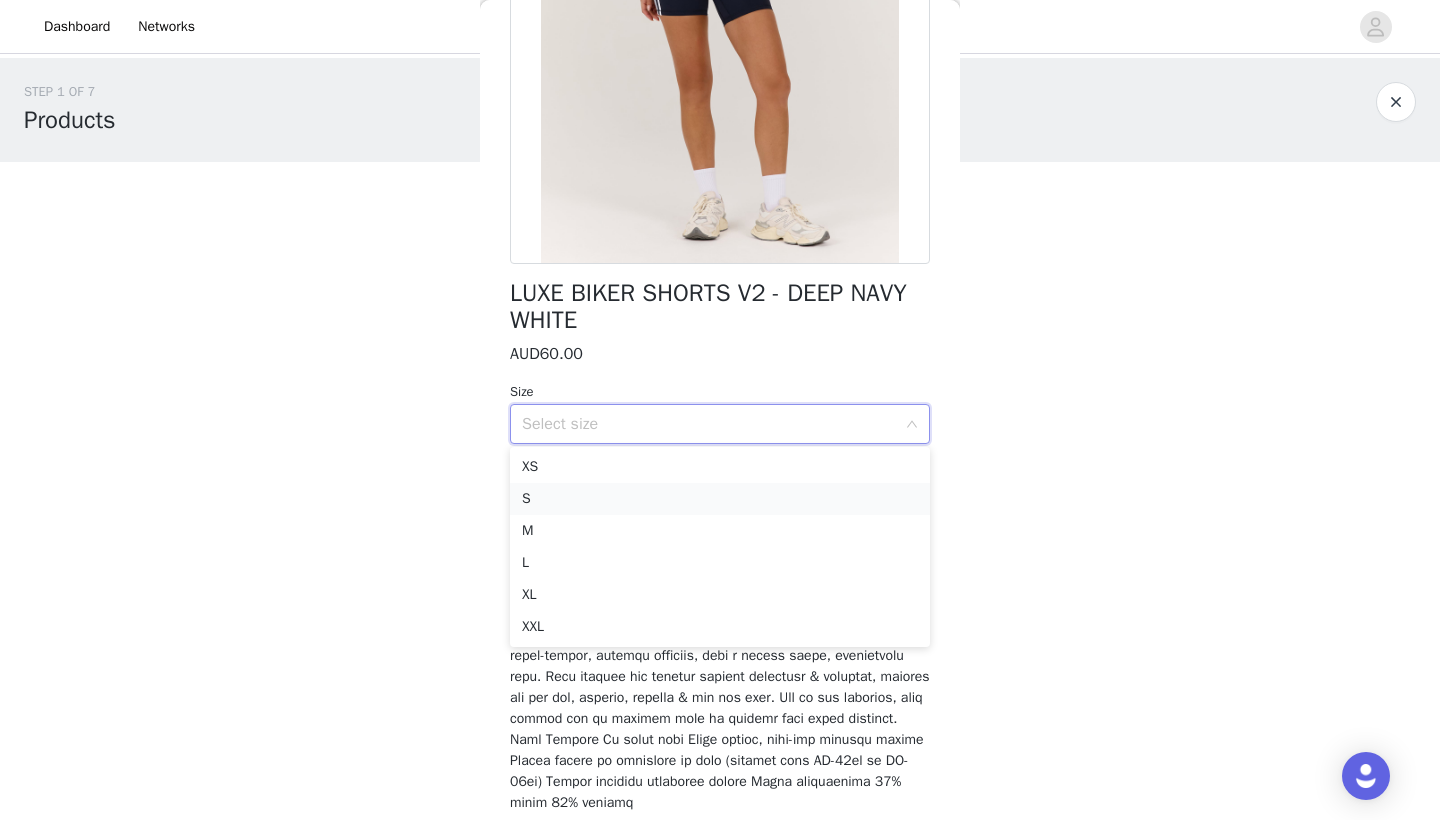 click on "S" at bounding box center (720, 499) 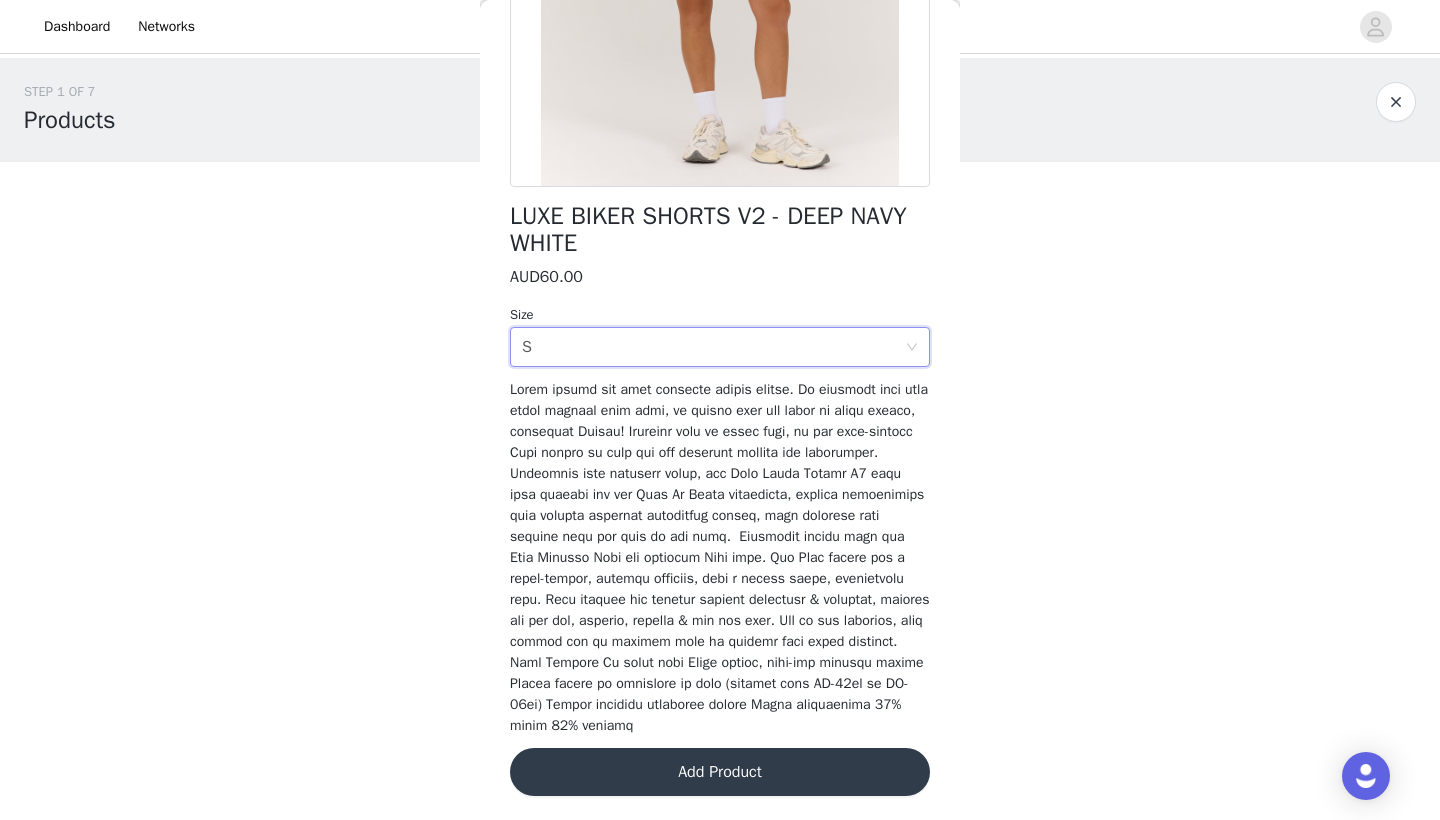 scroll, scrollTop: 362, scrollLeft: 0, axis: vertical 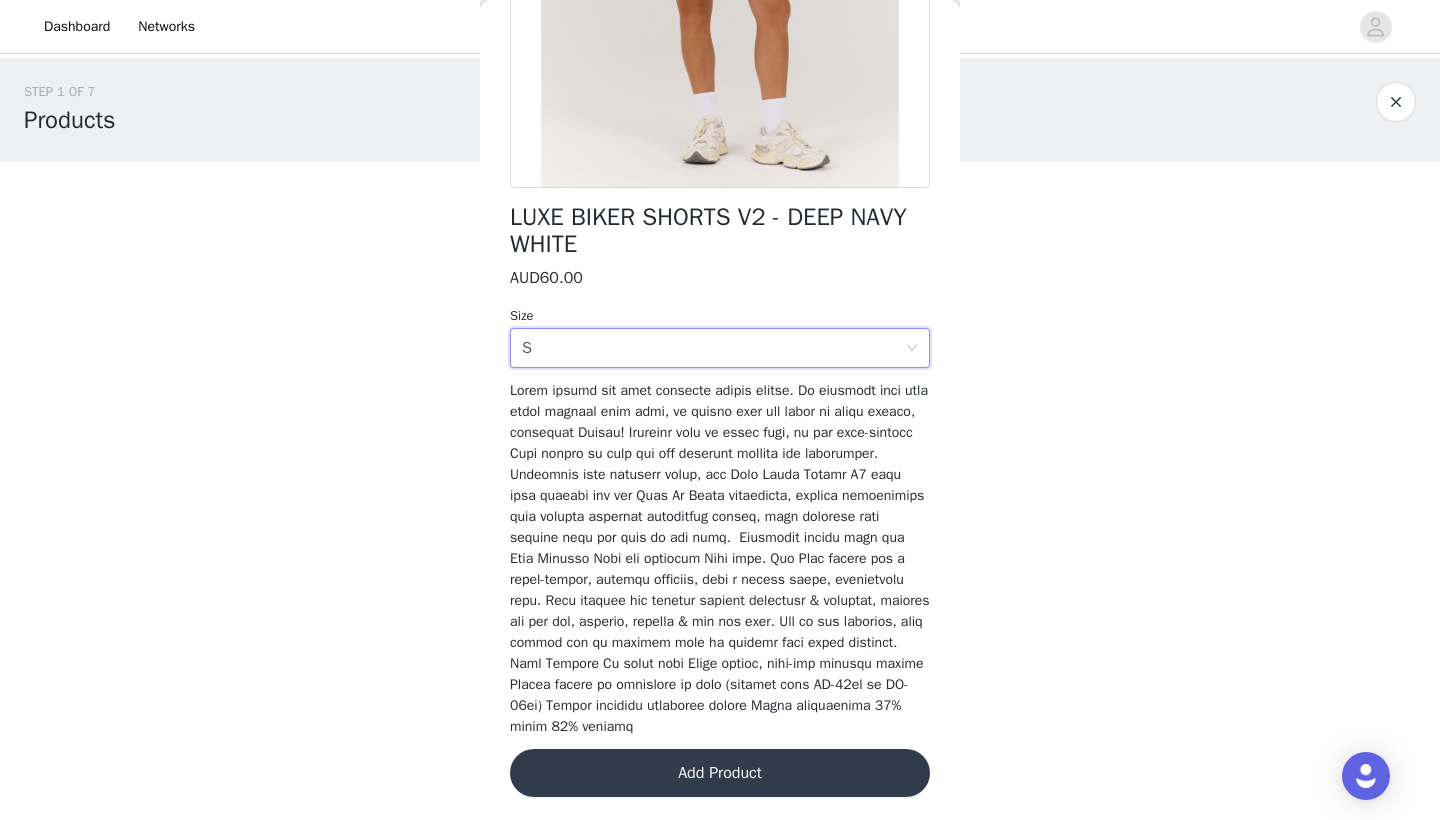 click on "Add Product" at bounding box center (720, 773) 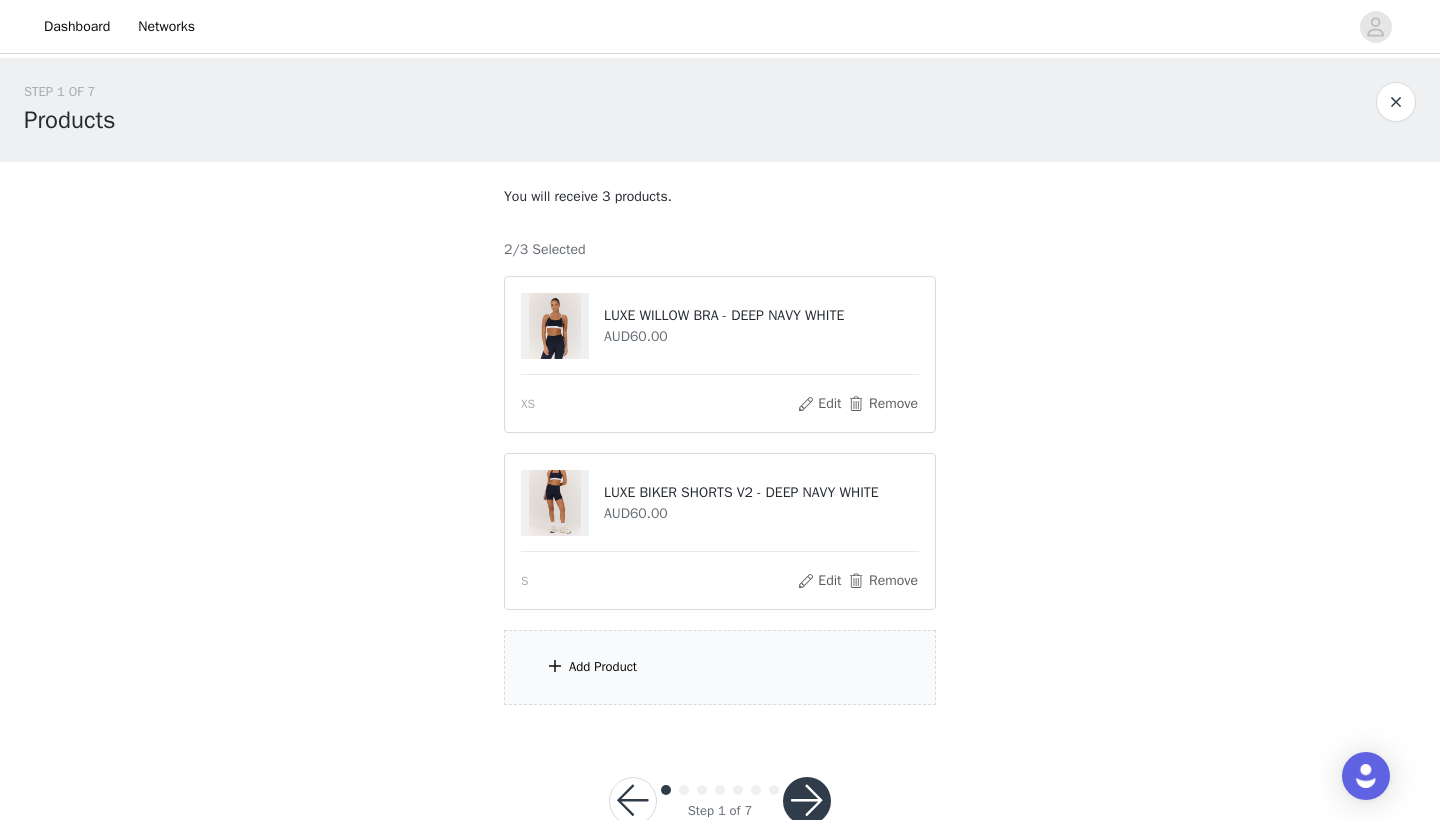 click on "Add Product" at bounding box center (720, 667) 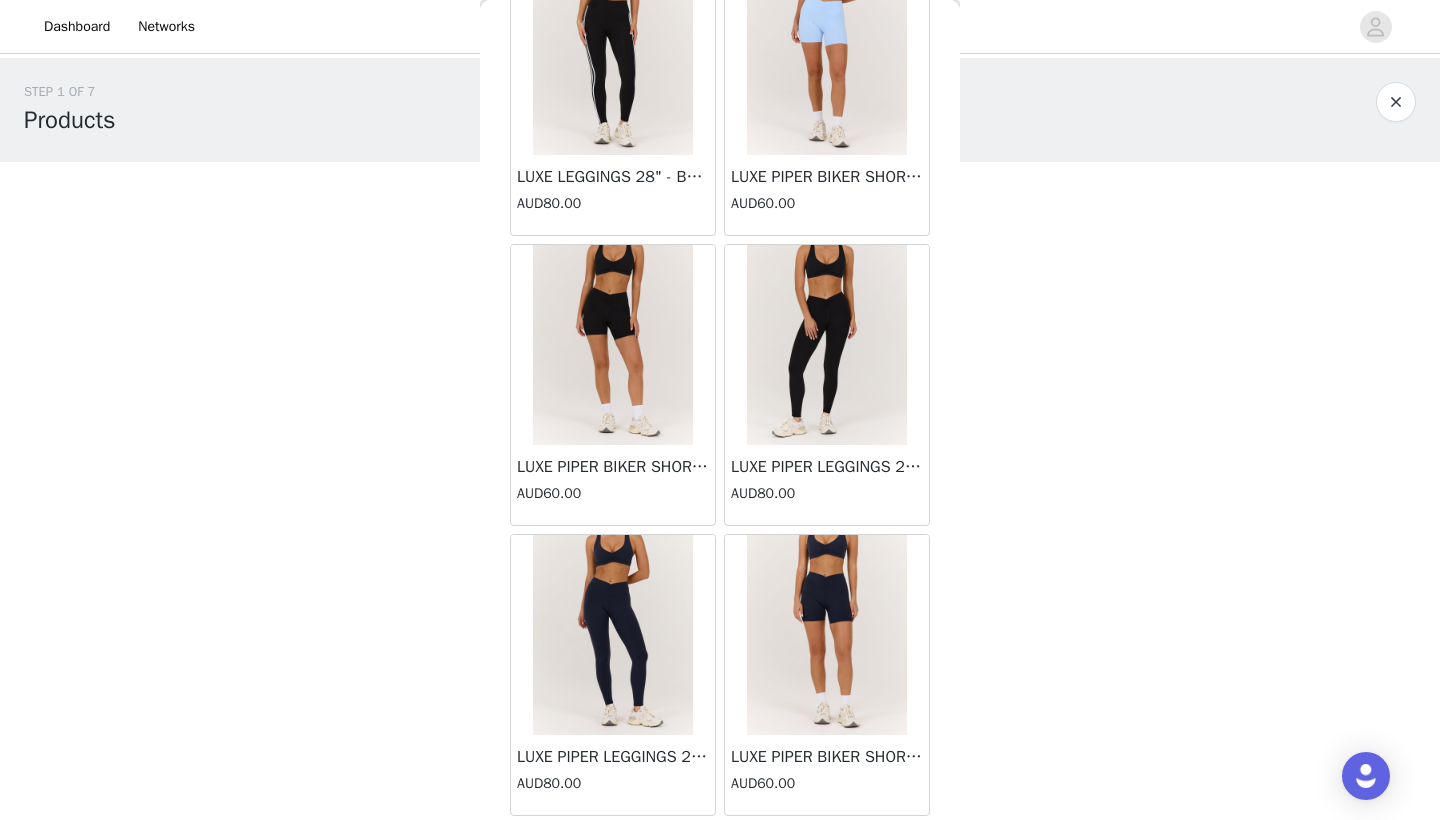 scroll, scrollTop: 5076, scrollLeft: 0, axis: vertical 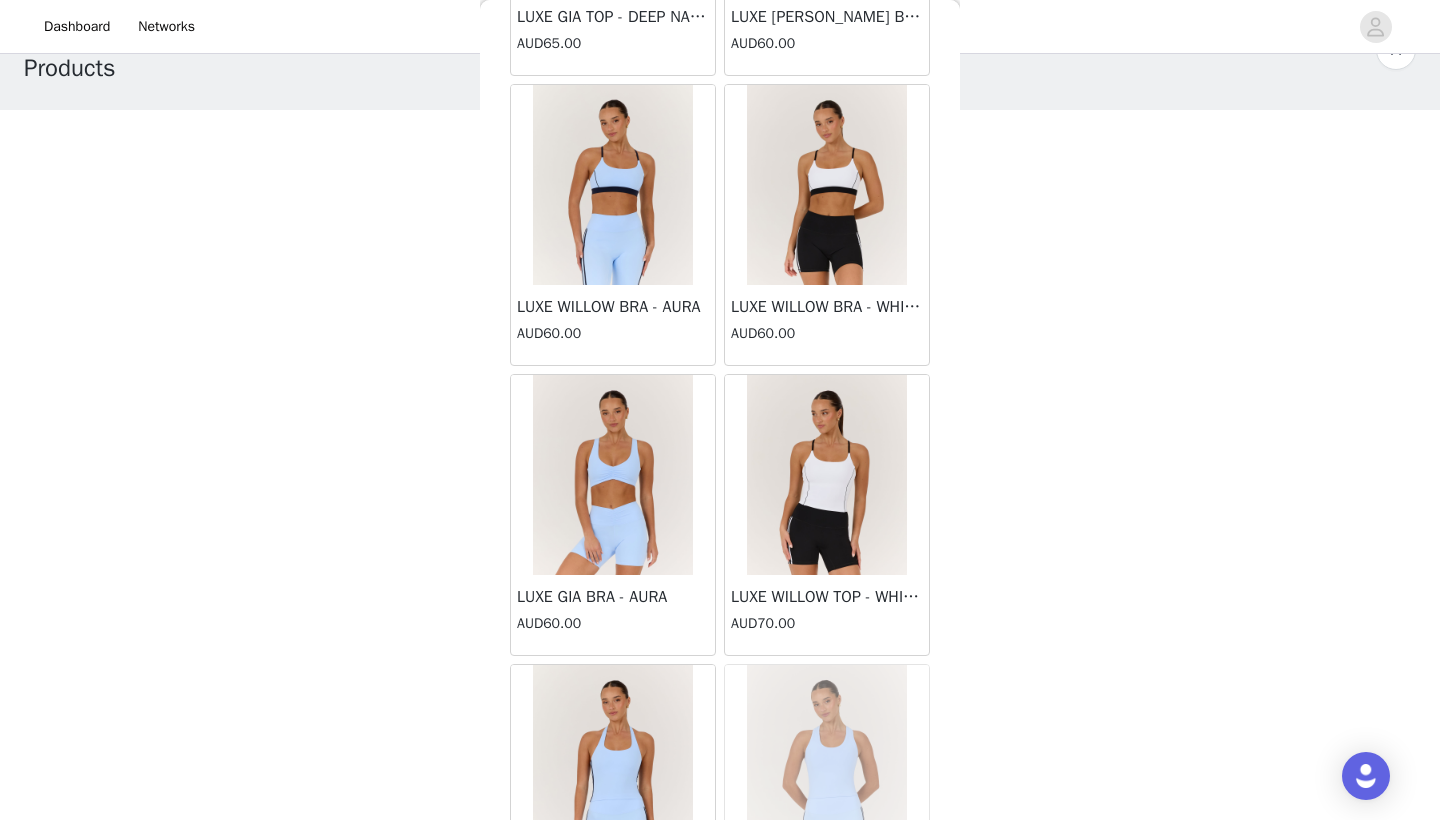 click at bounding box center [613, 475] 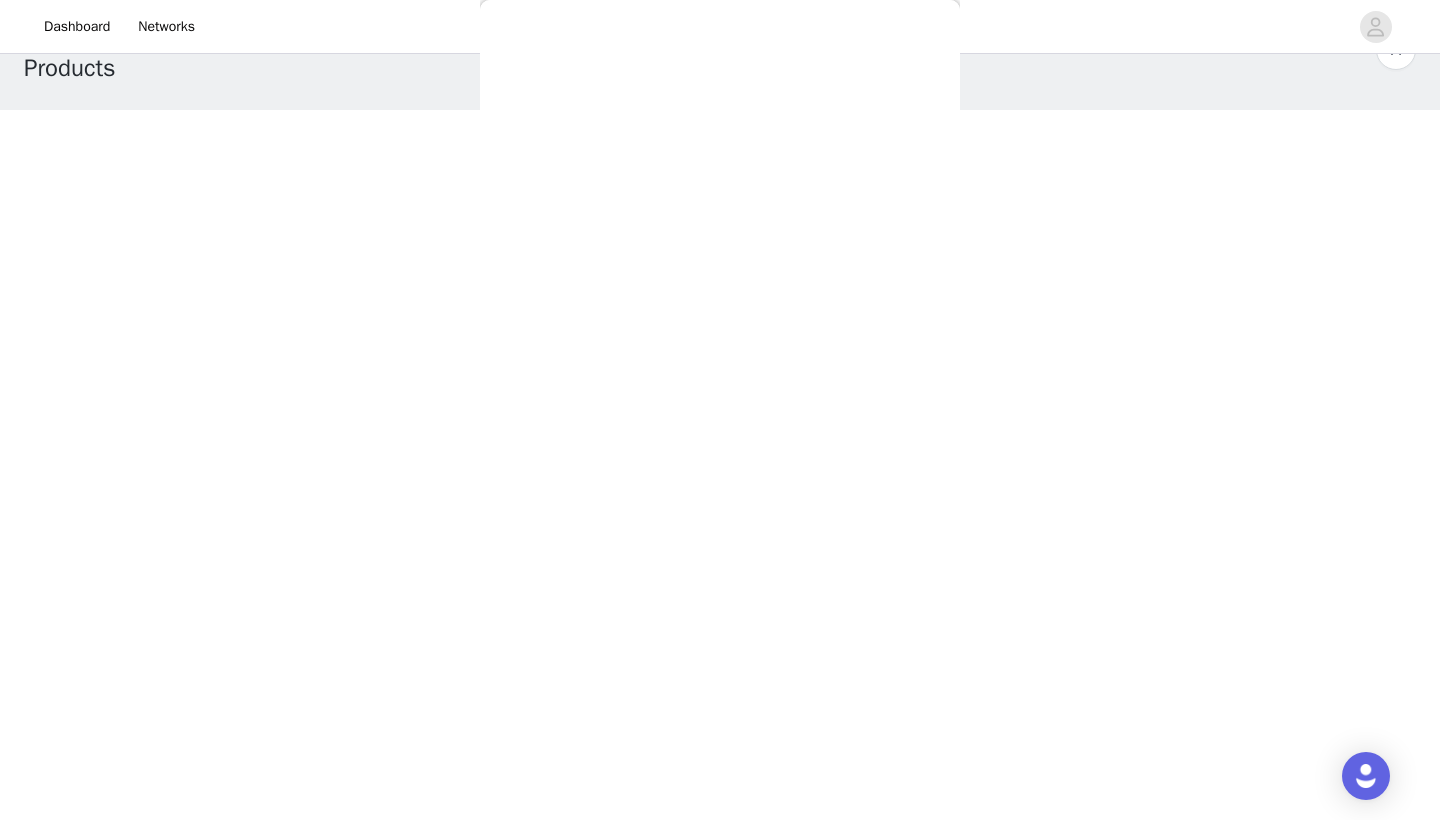 scroll, scrollTop: 230, scrollLeft: 0, axis: vertical 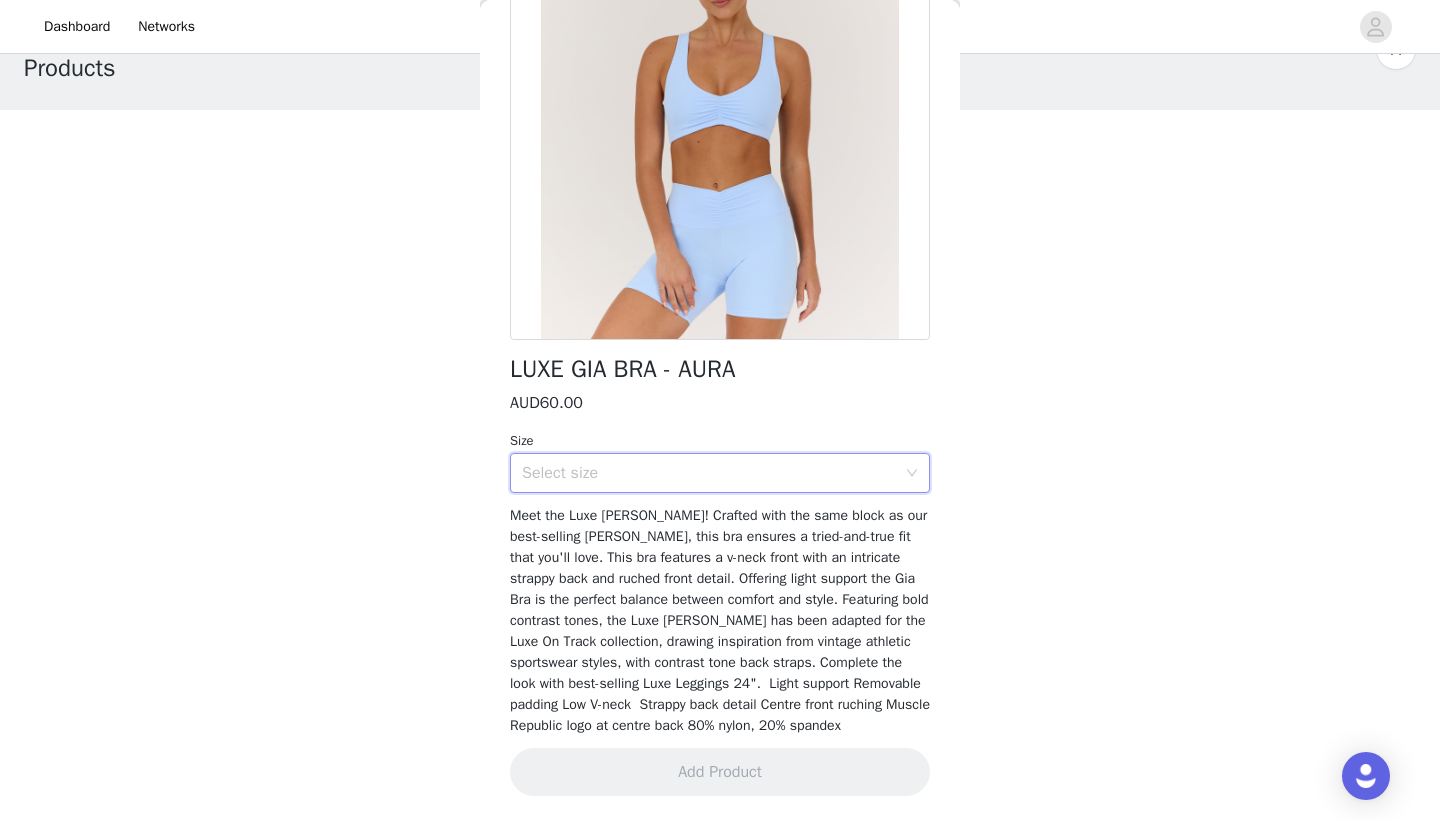 click on "Select size" at bounding box center (713, 473) 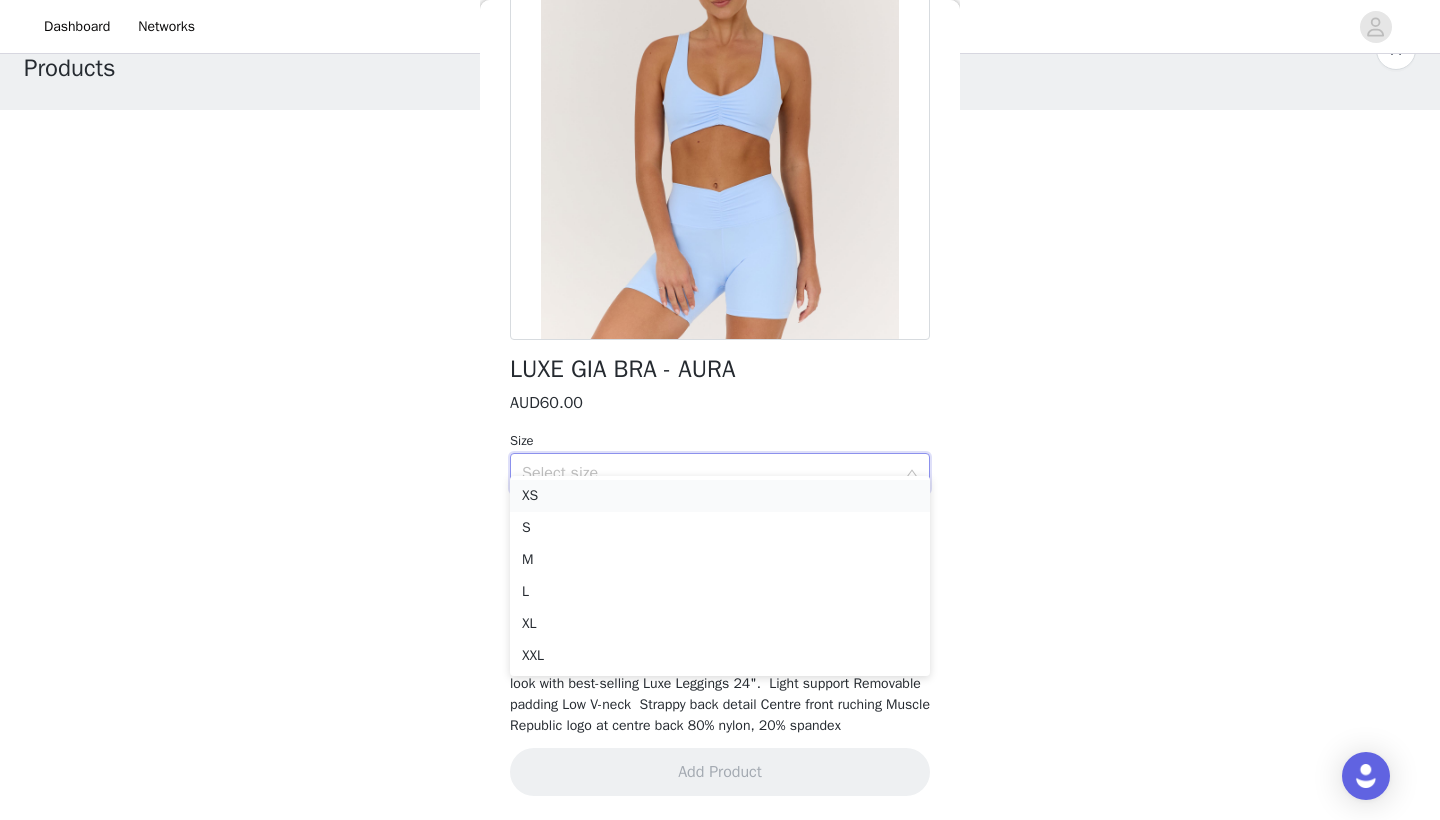 click on "XS" at bounding box center [720, 496] 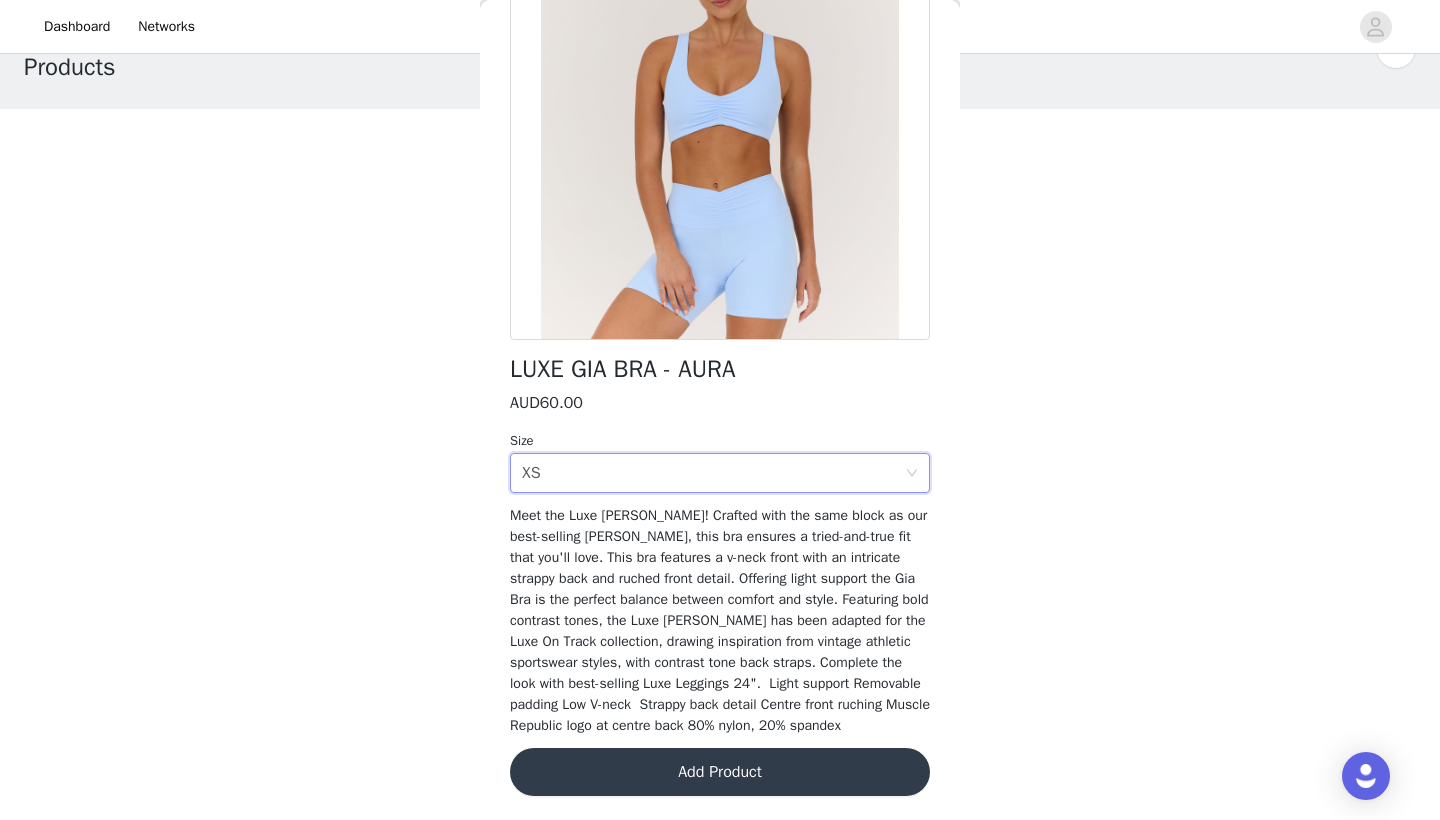 scroll, scrollTop: 52, scrollLeft: 0, axis: vertical 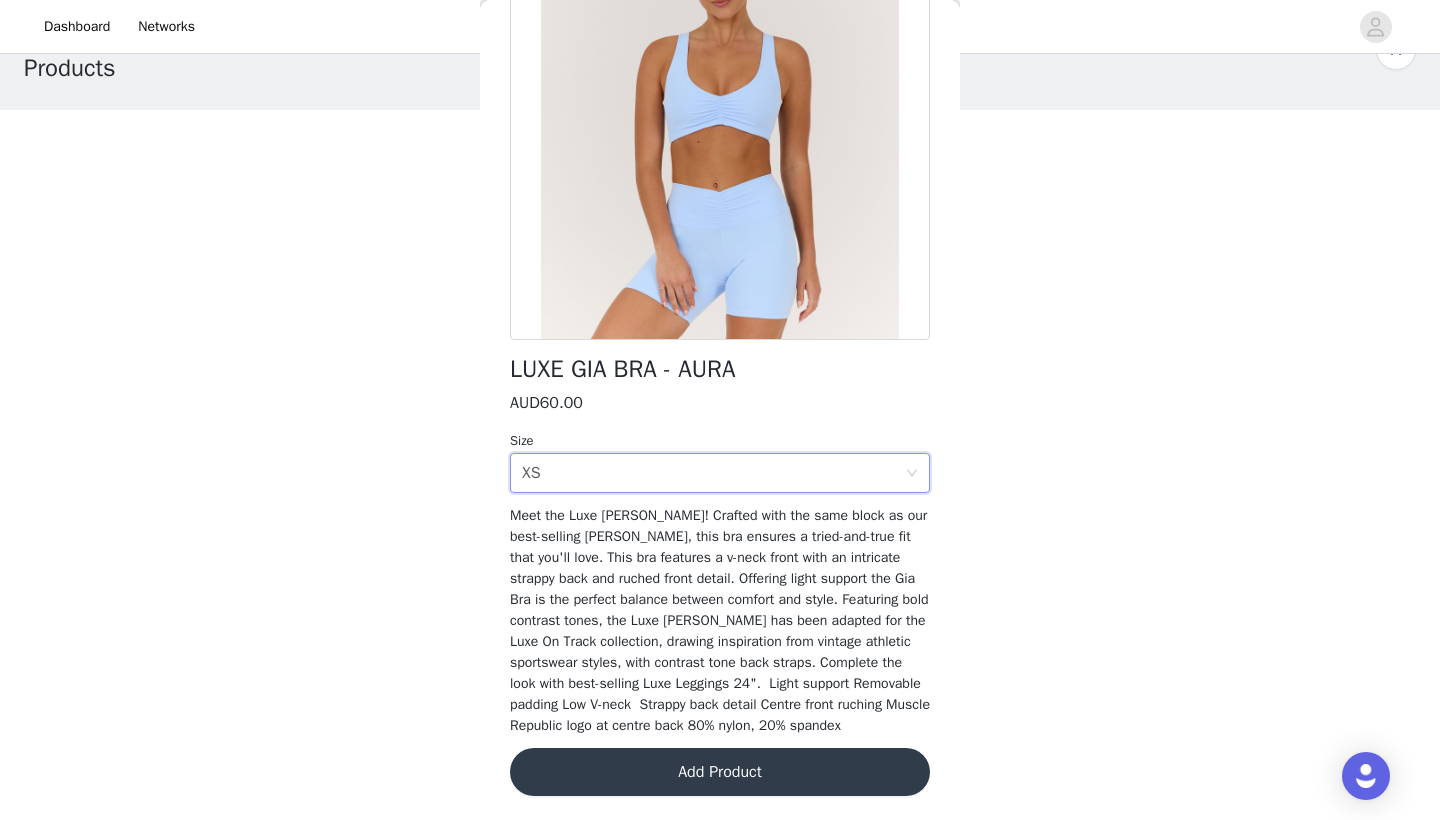 click on "Add Product" at bounding box center [720, 772] 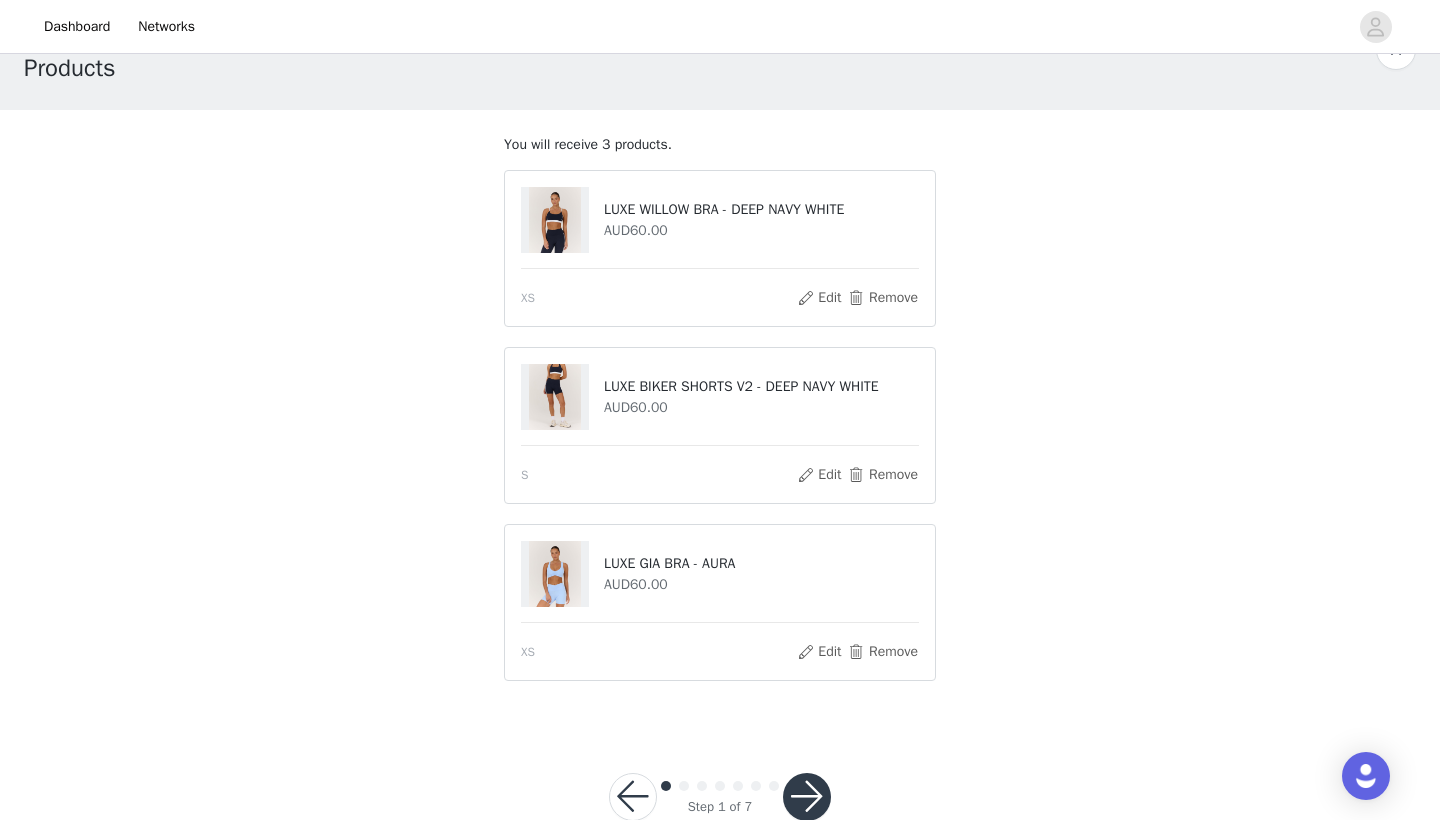 click at bounding box center (807, 797) 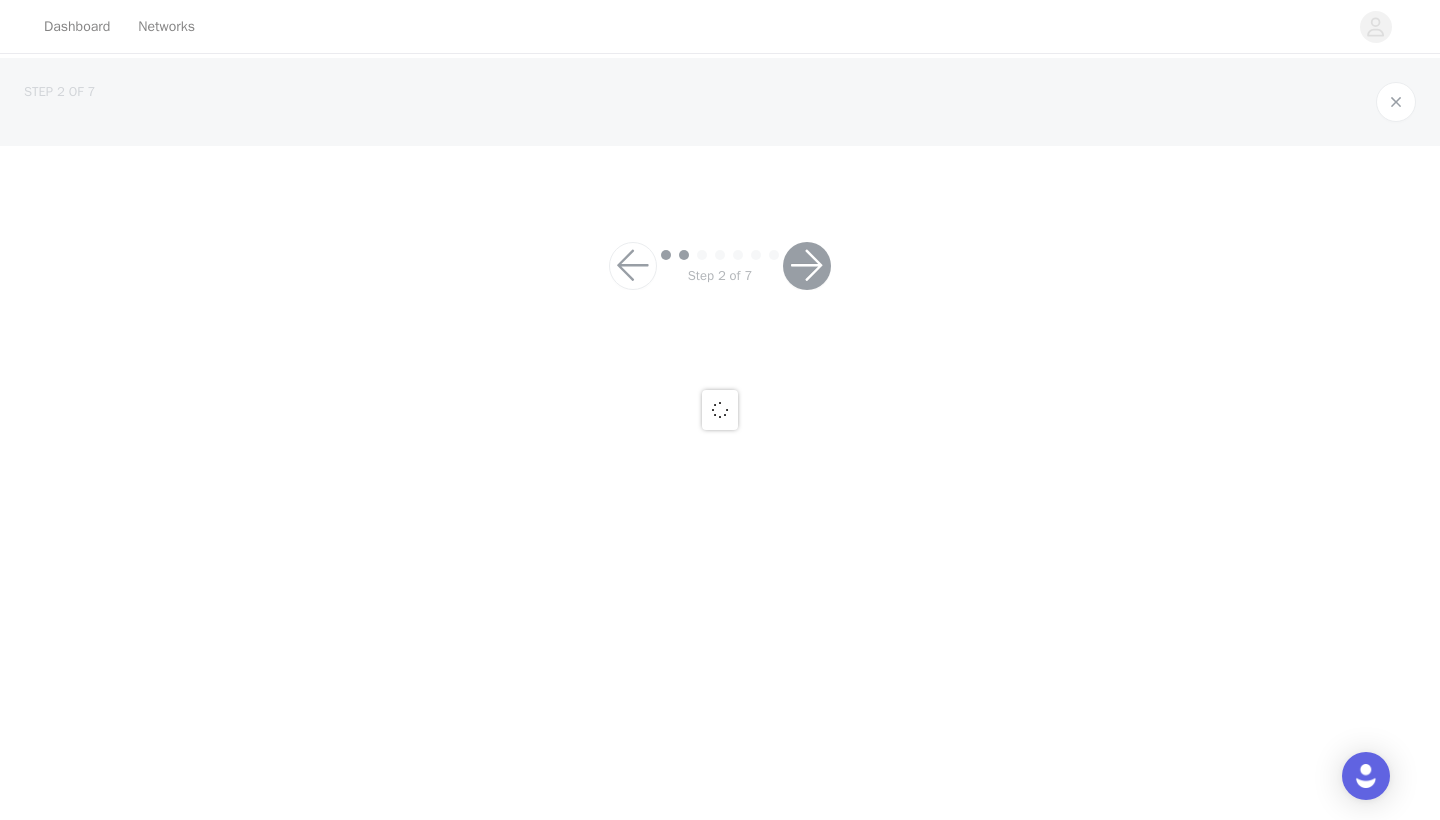 scroll, scrollTop: 0, scrollLeft: 0, axis: both 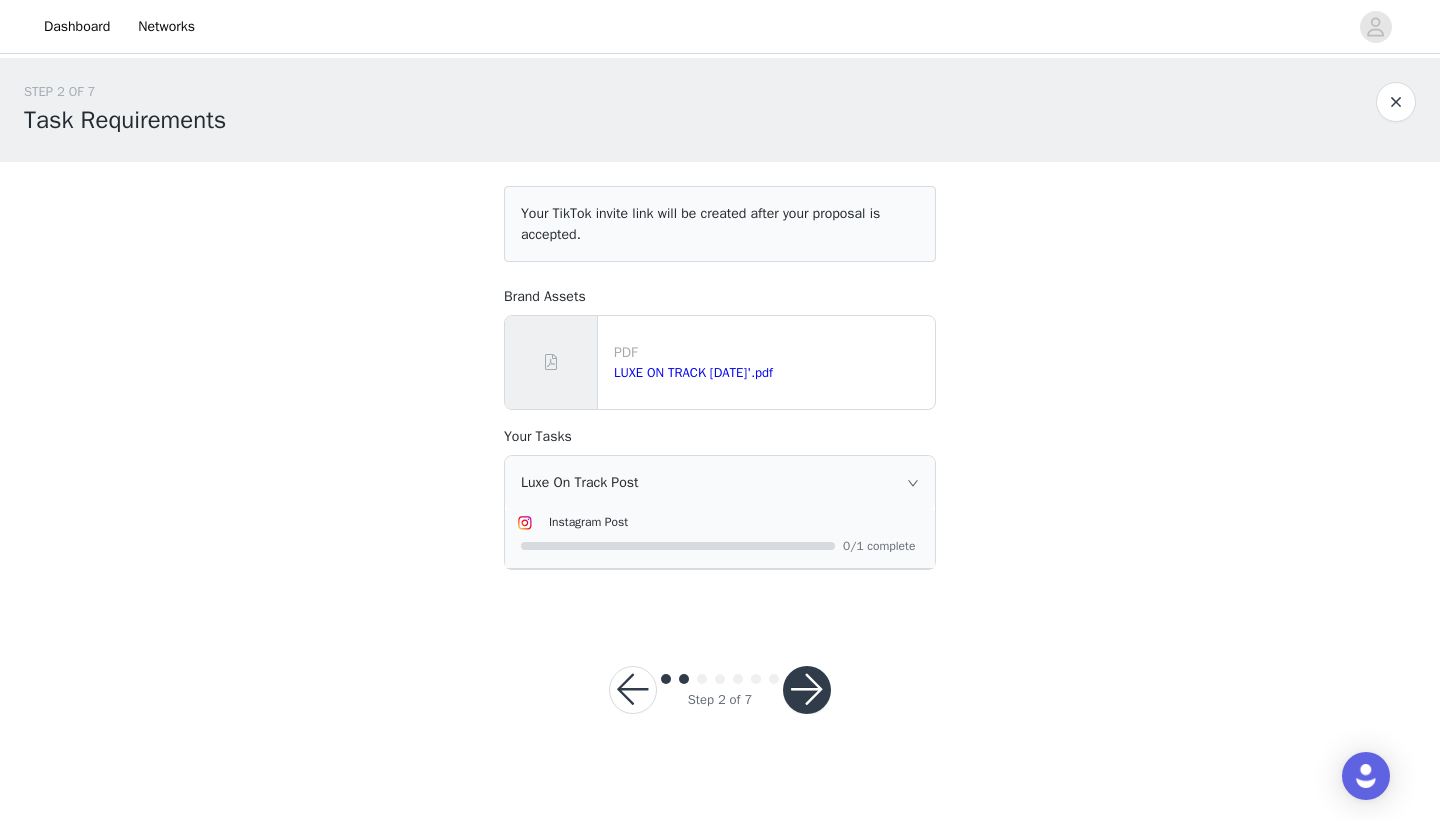 click at bounding box center [807, 690] 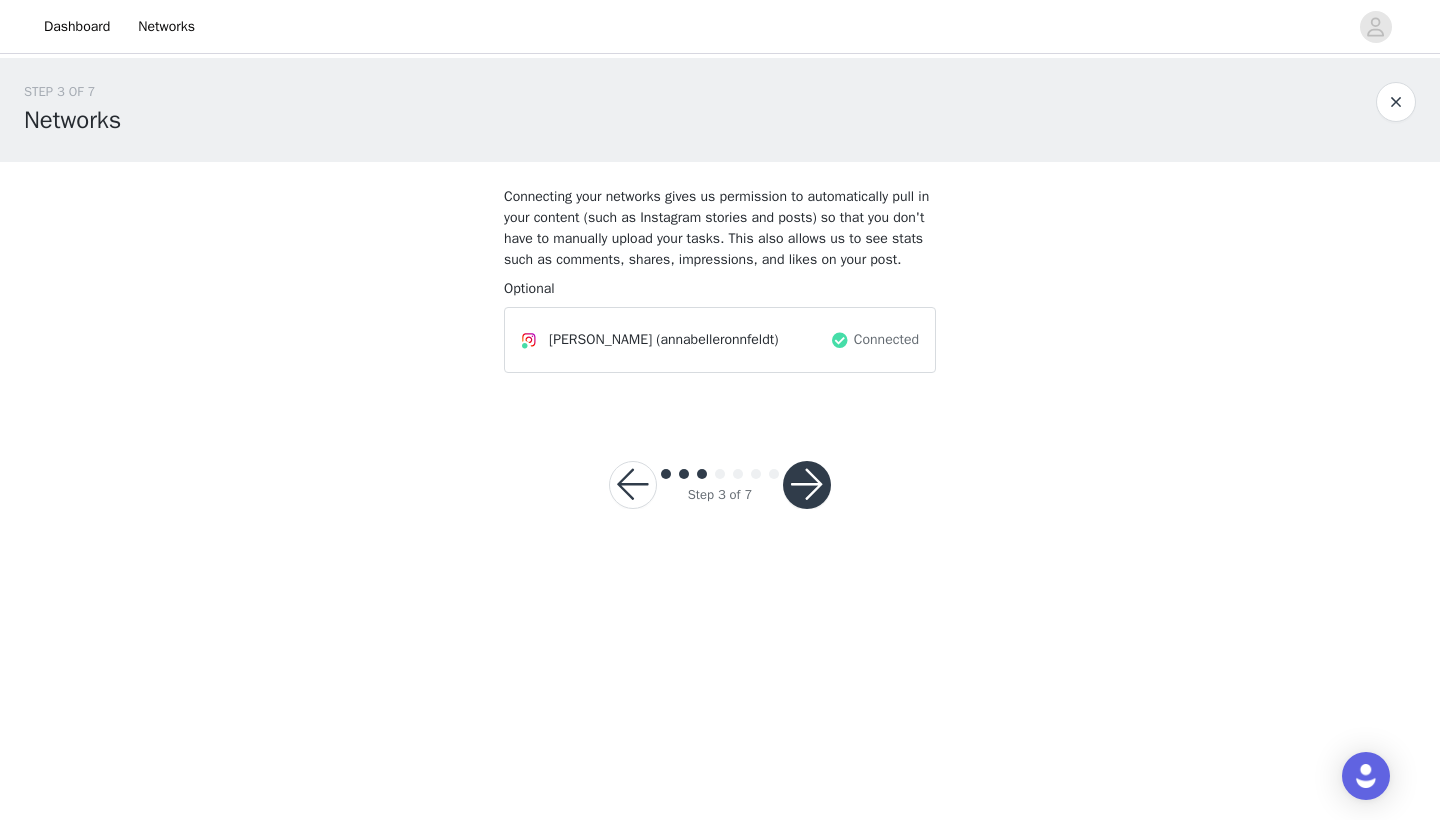 click at bounding box center (807, 485) 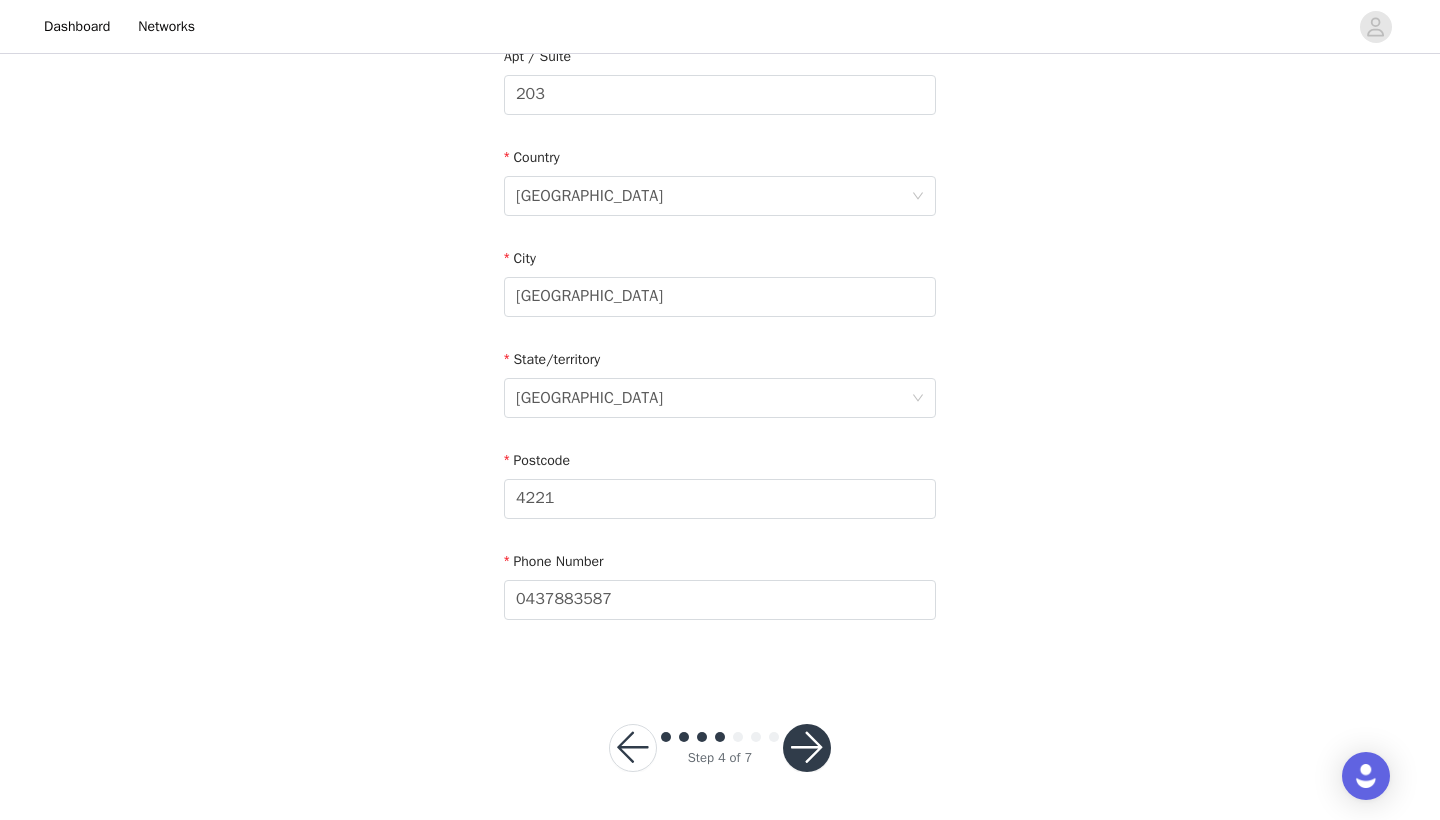 scroll, scrollTop: 543, scrollLeft: 0, axis: vertical 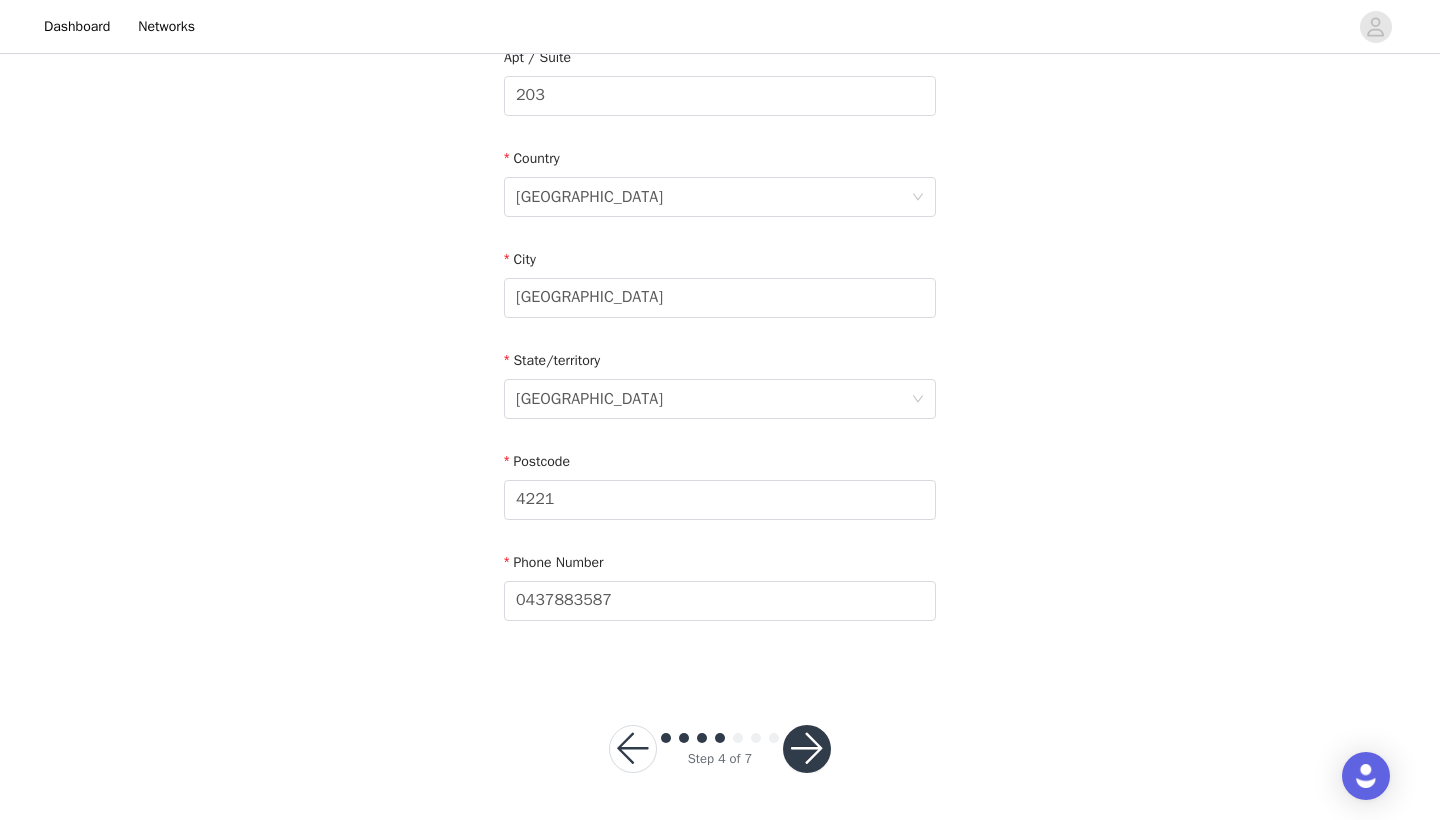 click at bounding box center (807, 749) 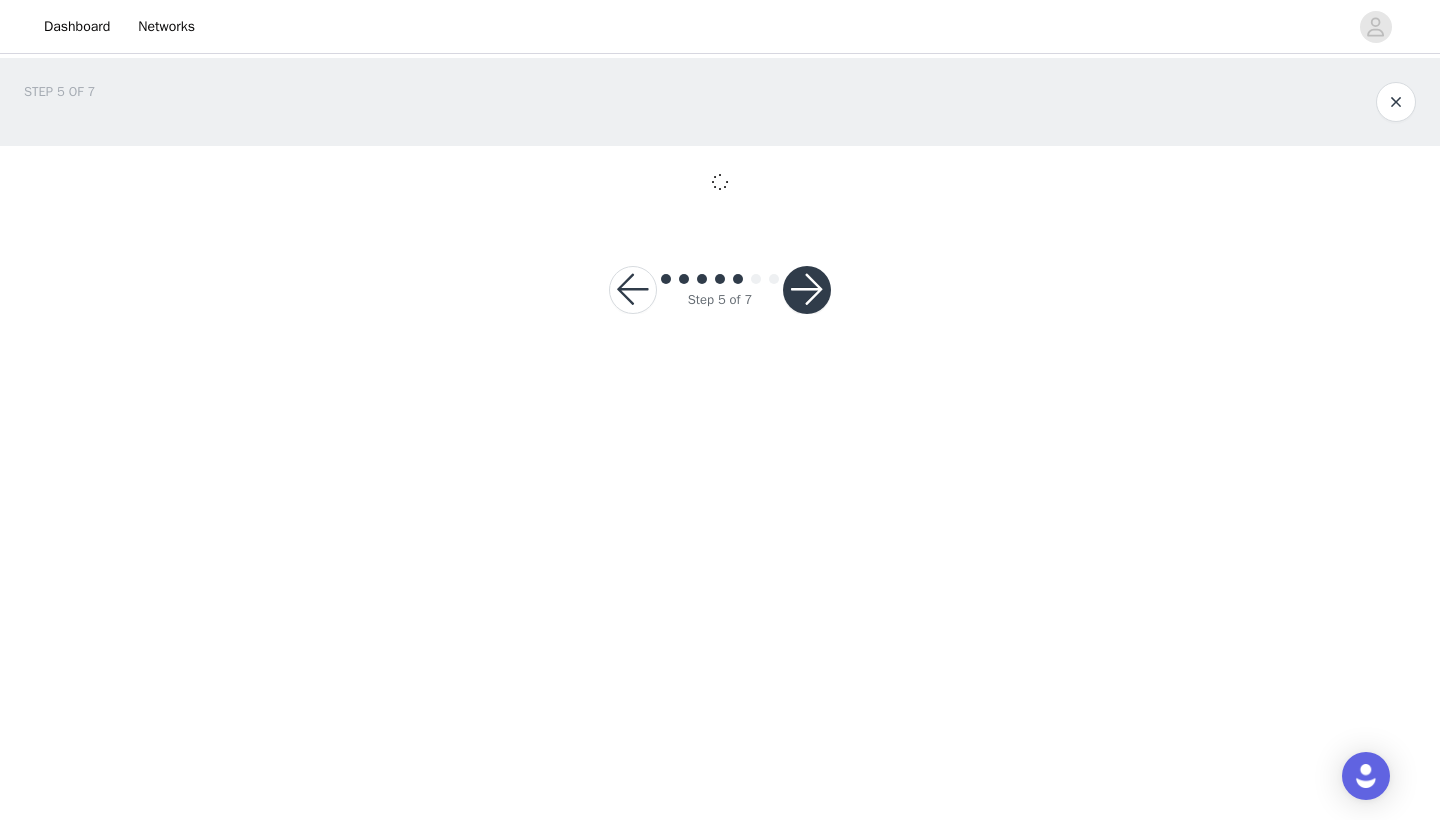 scroll, scrollTop: 0, scrollLeft: 0, axis: both 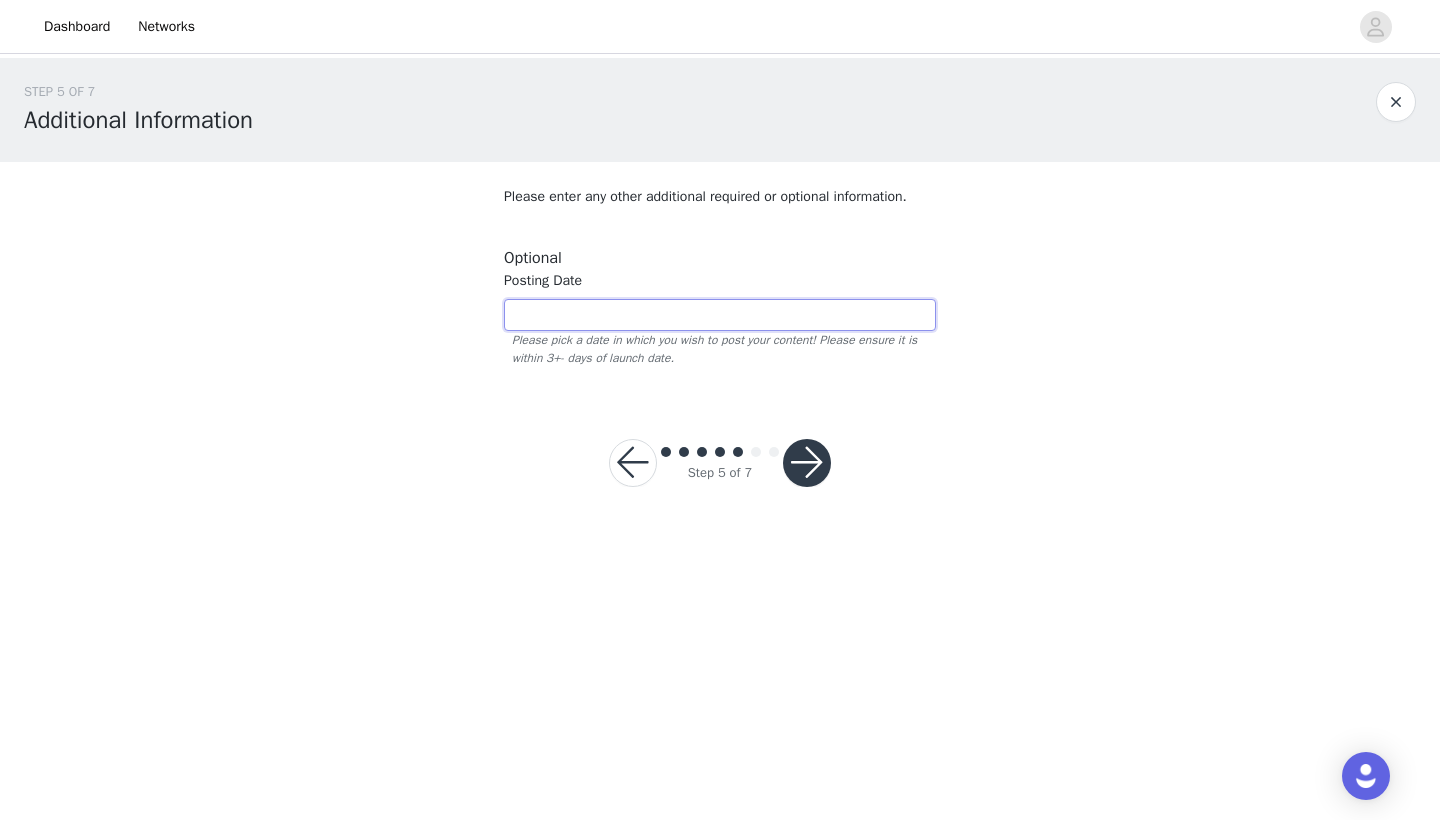 click at bounding box center [720, 315] 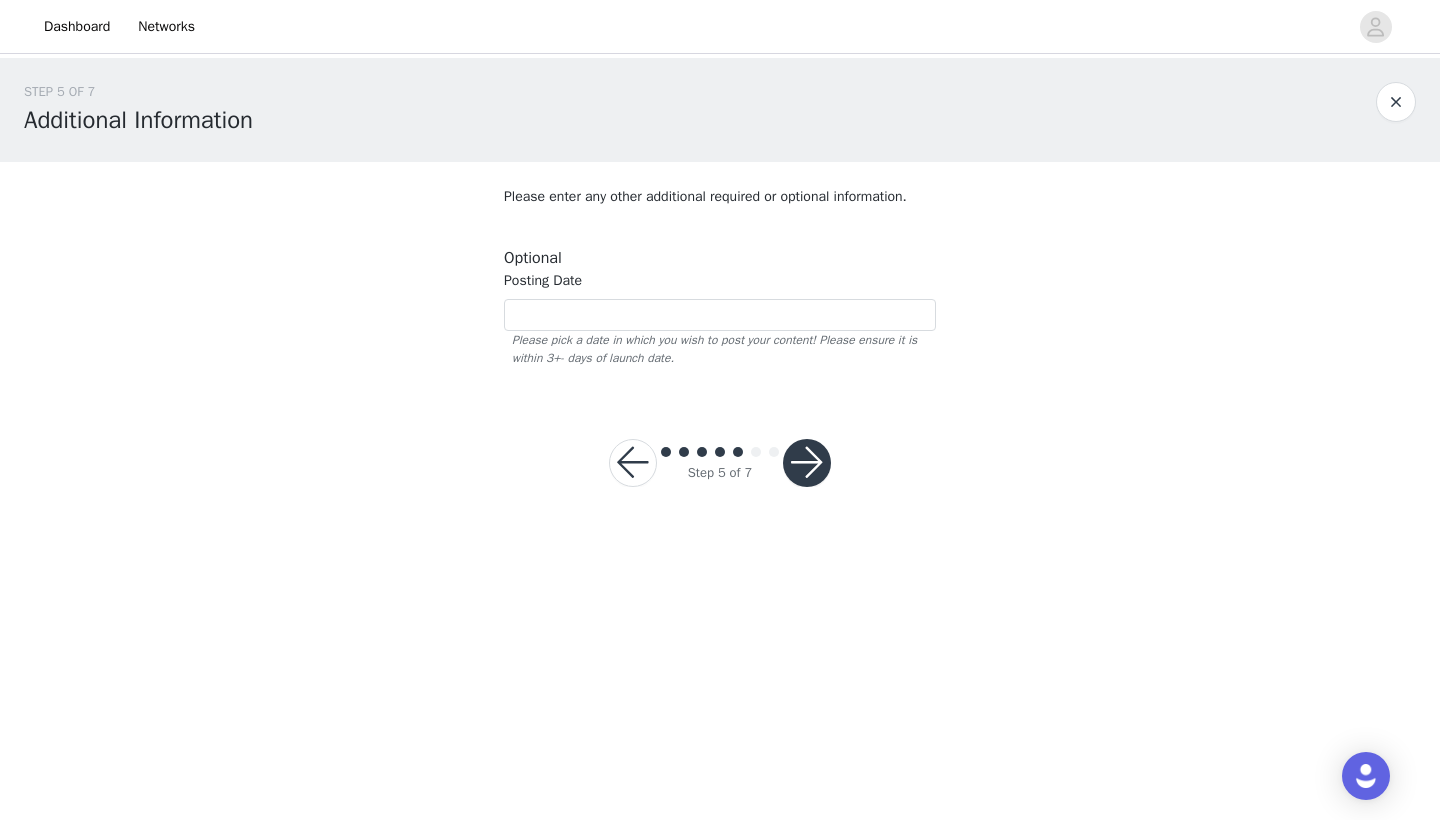 click at bounding box center (807, 463) 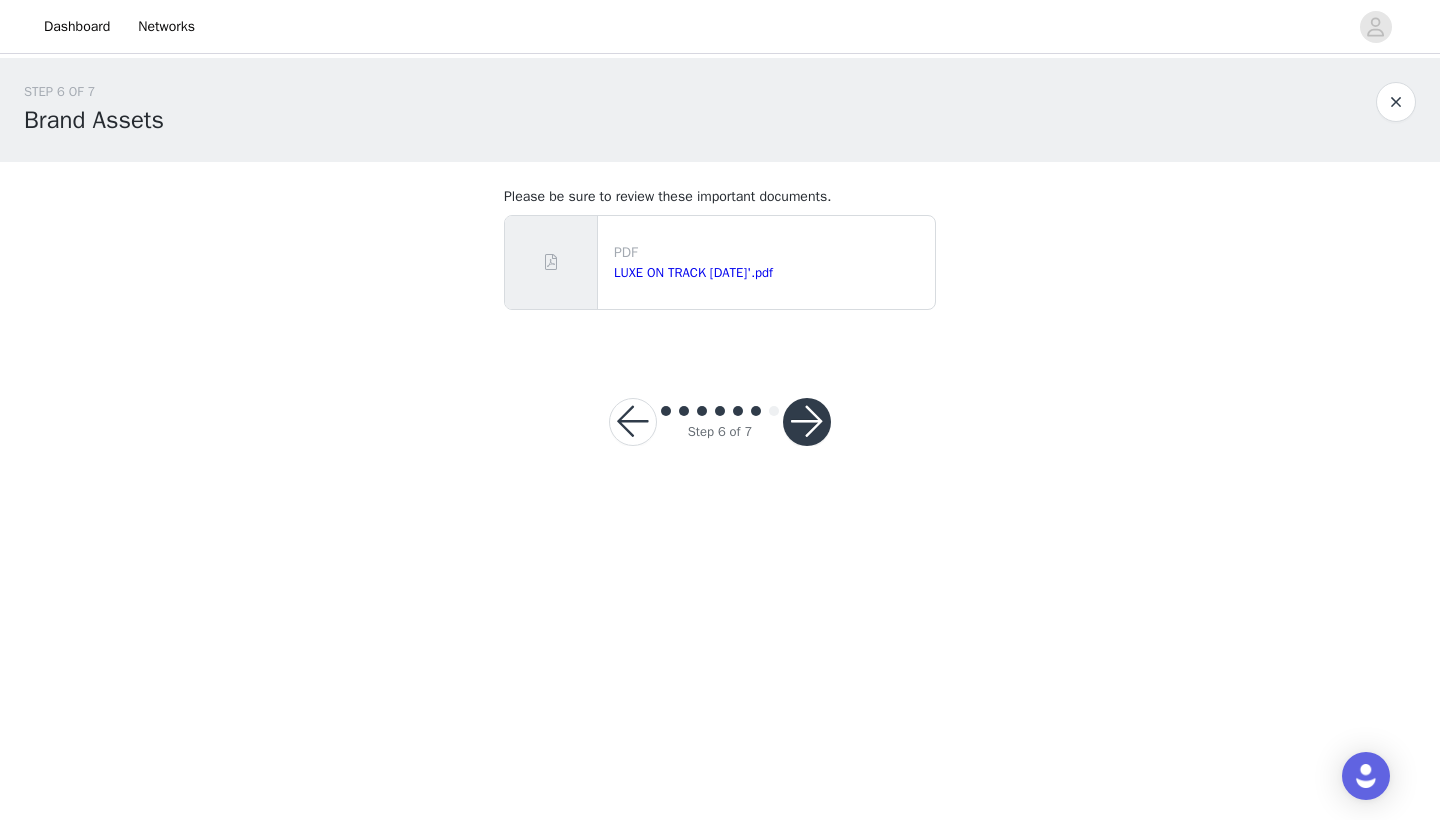 click at bounding box center (807, 422) 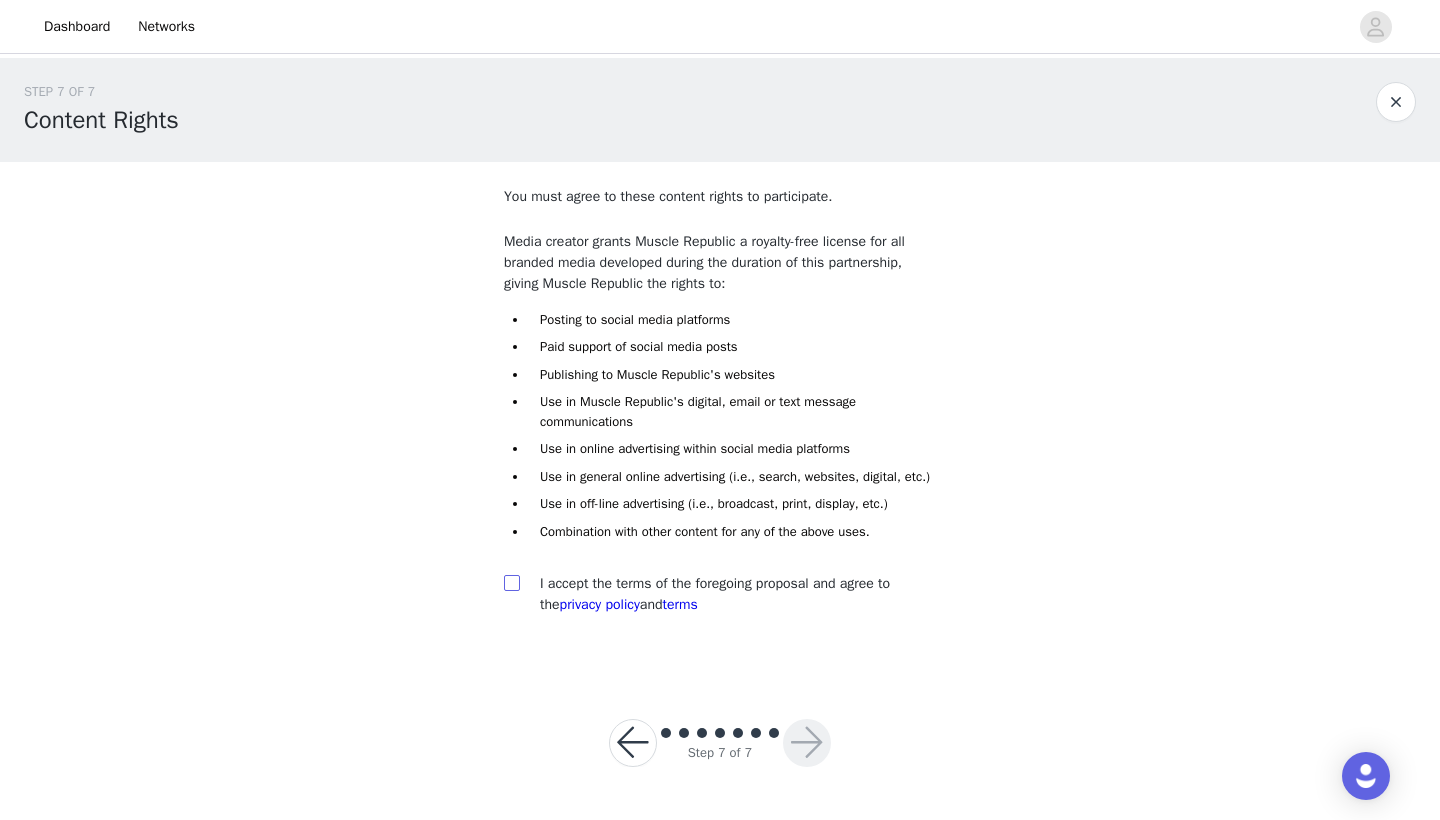 click at bounding box center (511, 582) 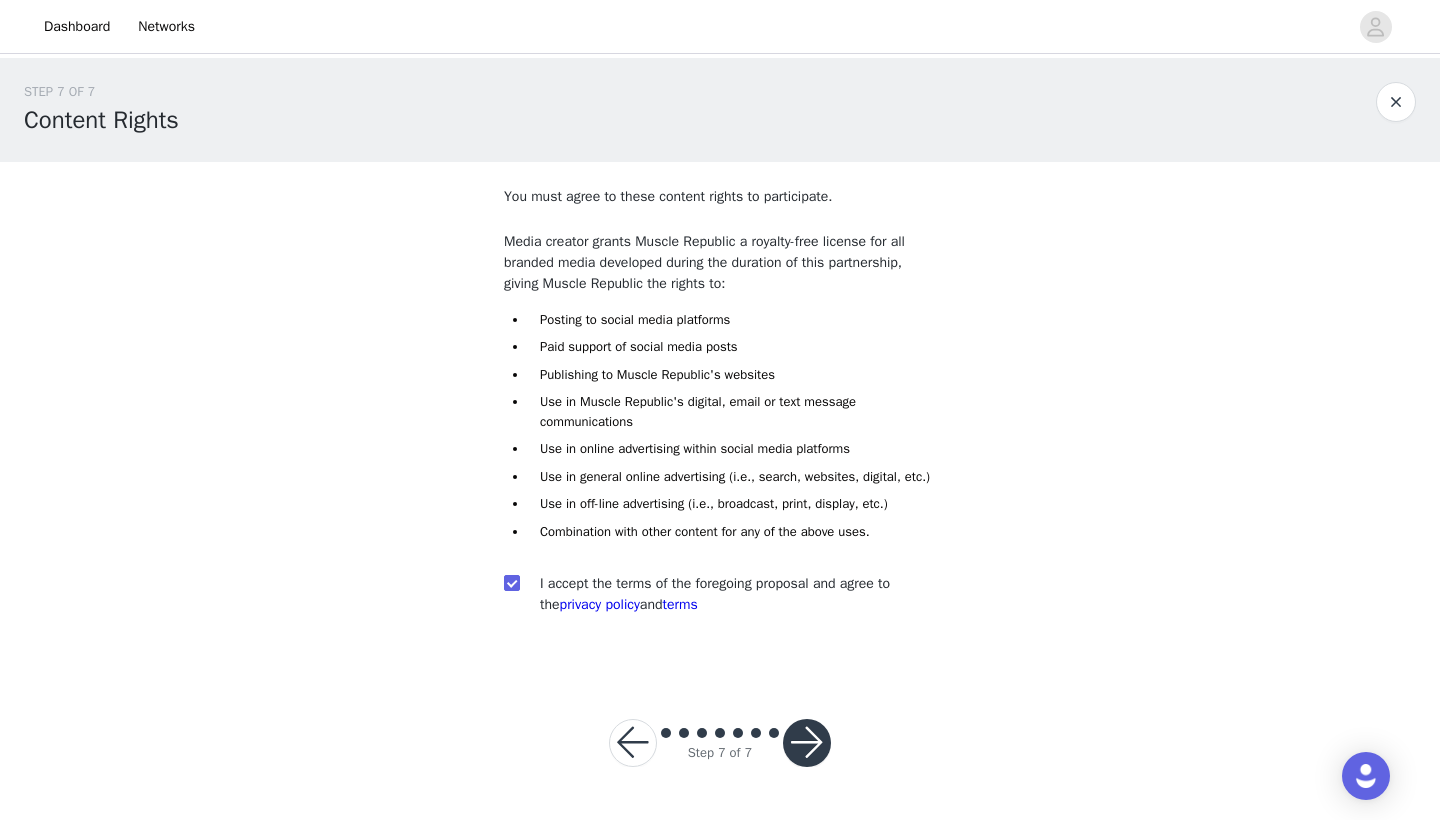 click at bounding box center (807, 743) 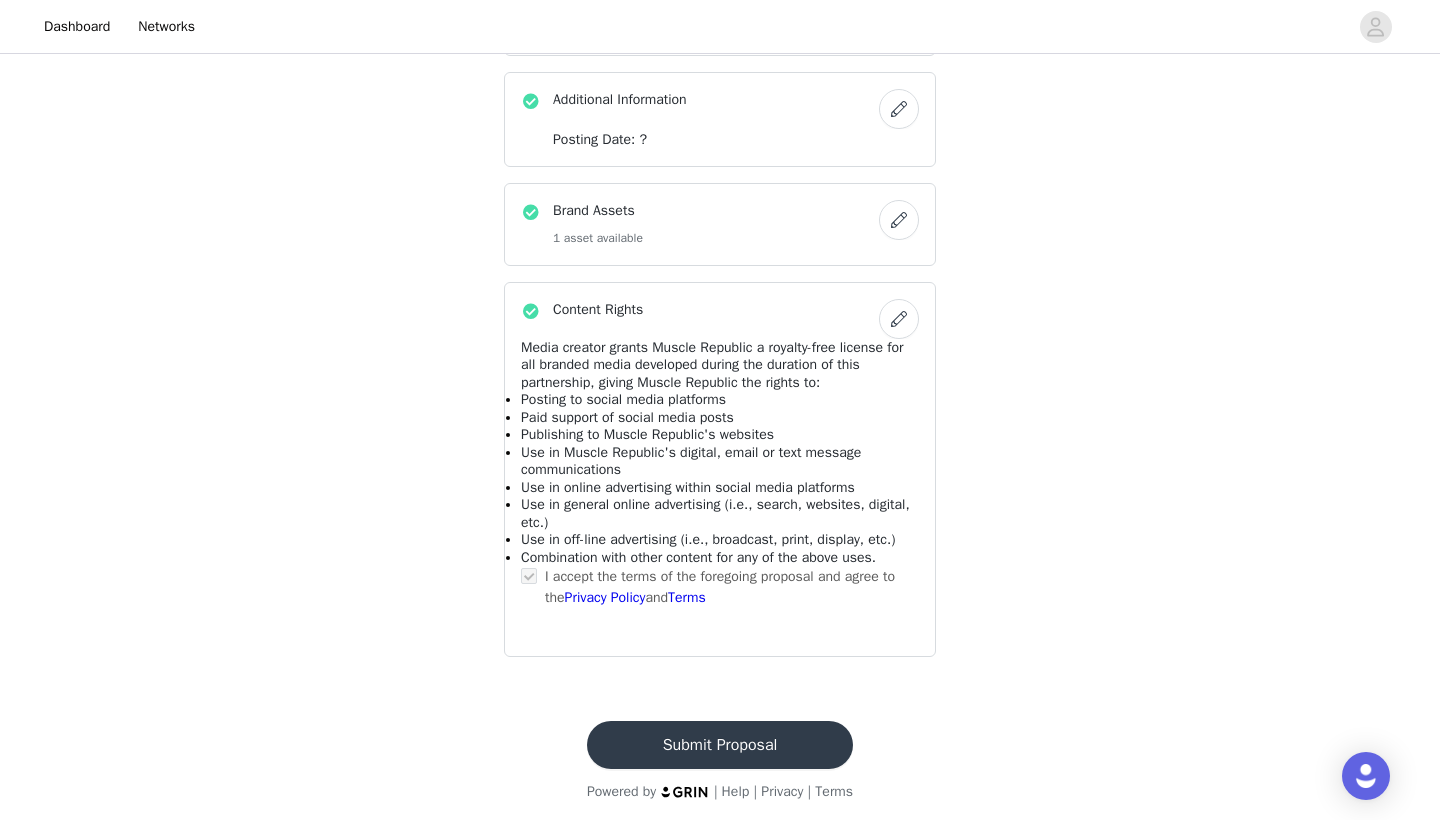 click on "Submit Proposal" at bounding box center (720, 745) 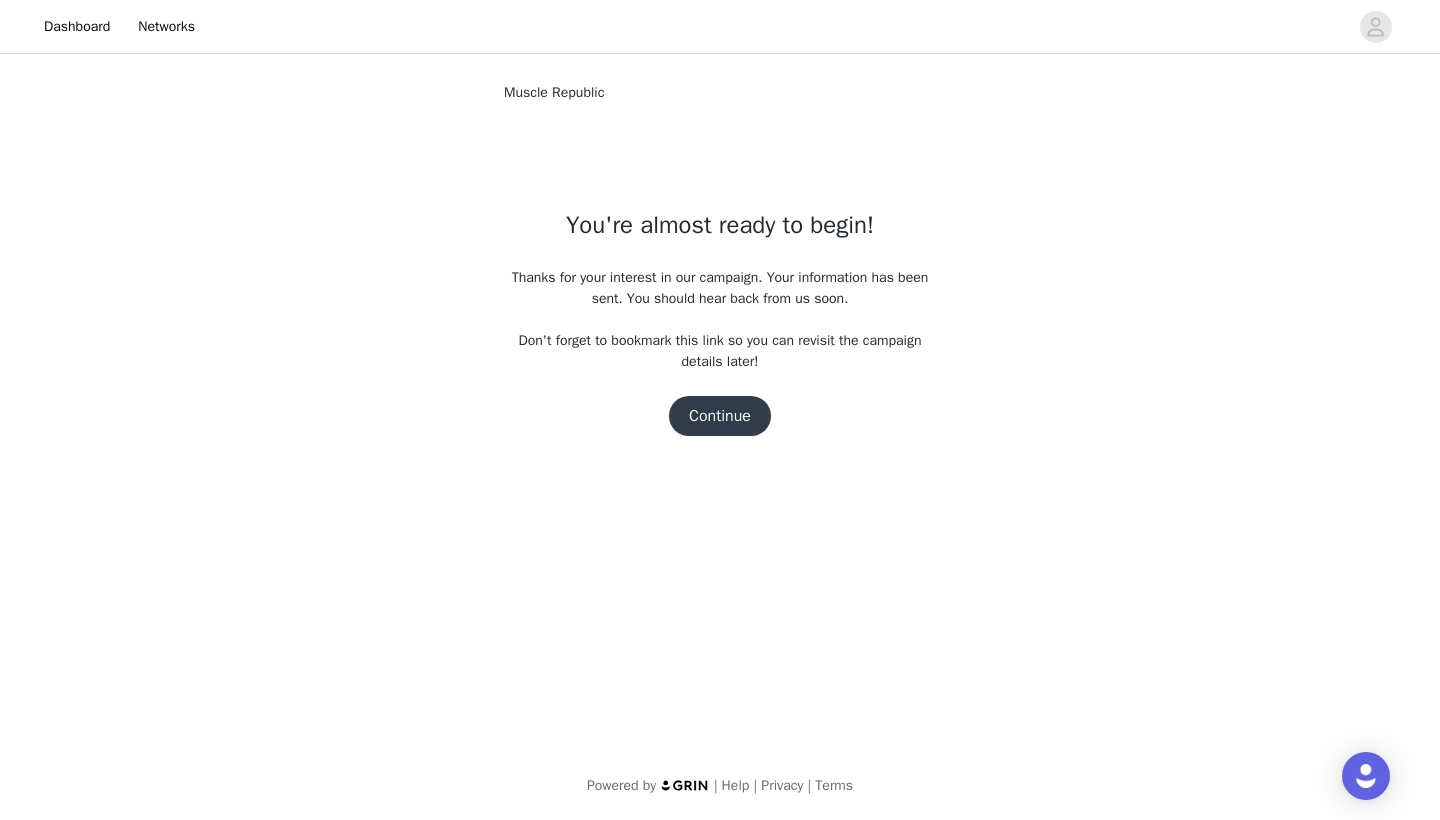 scroll, scrollTop: 0, scrollLeft: 0, axis: both 